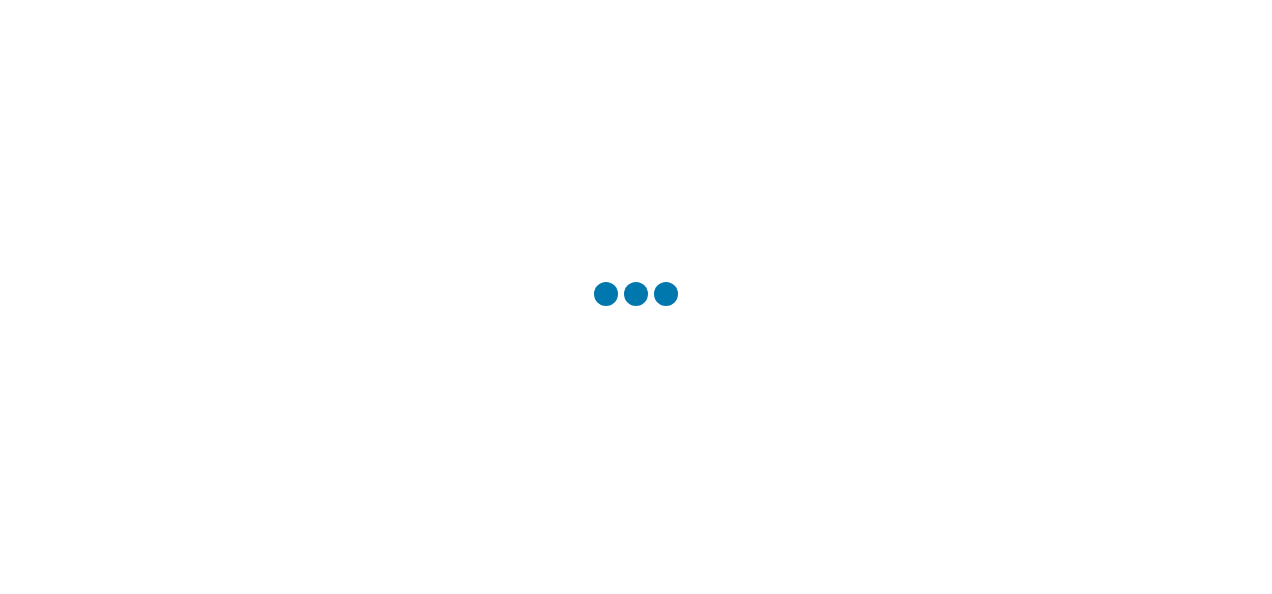 scroll, scrollTop: 0, scrollLeft: 0, axis: both 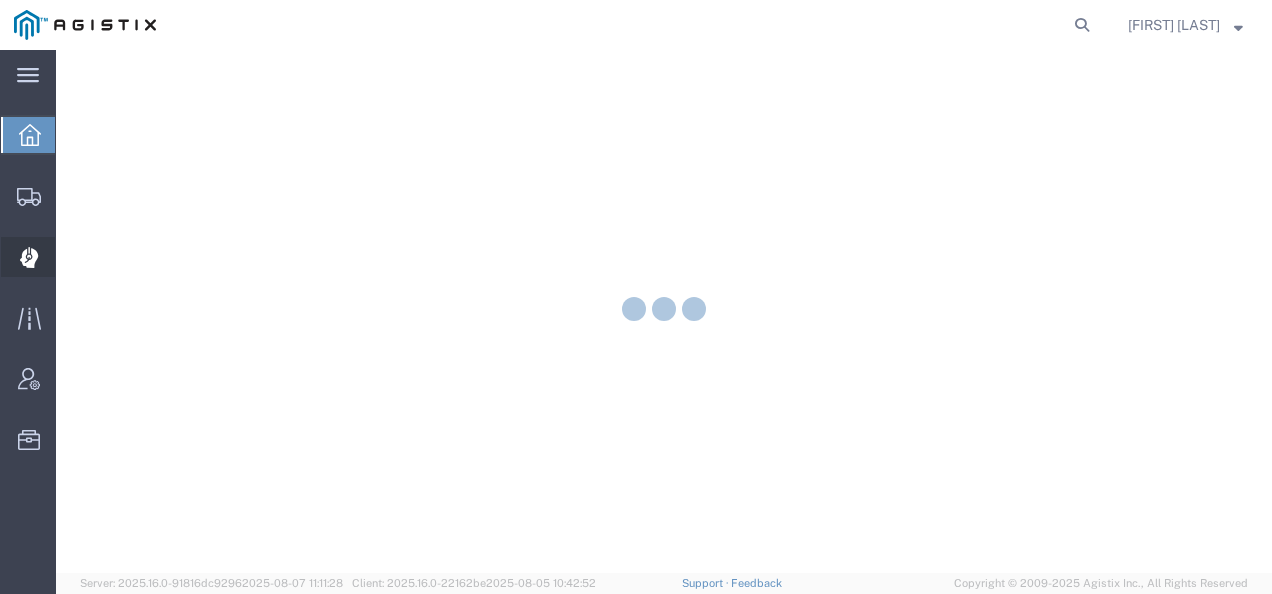 click 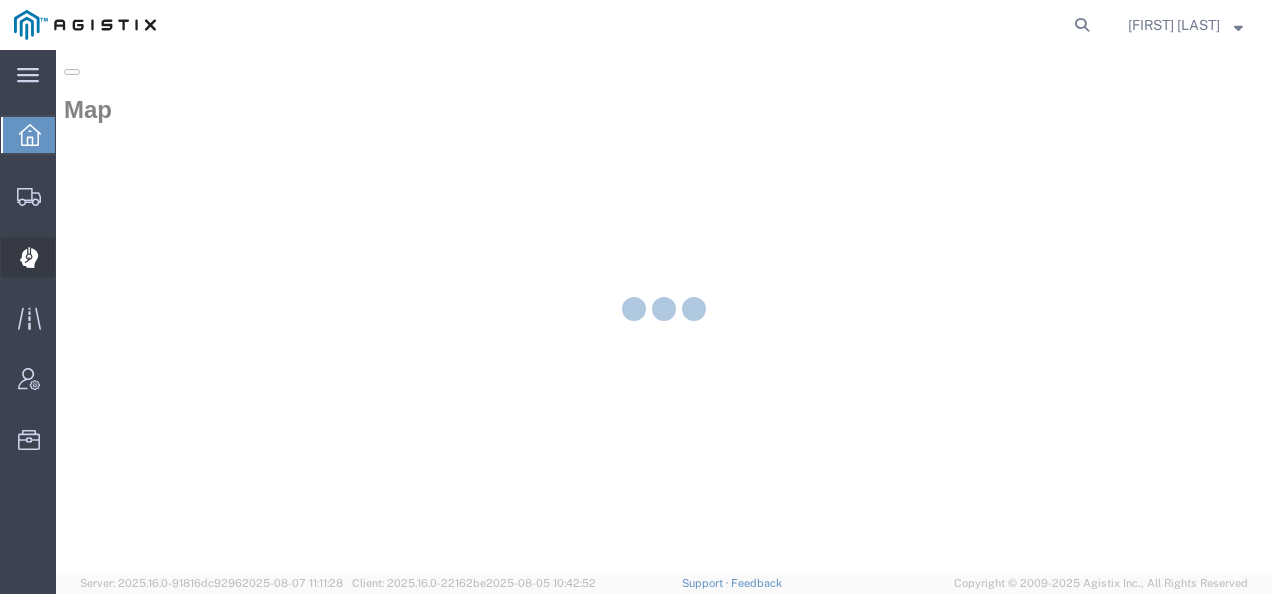 scroll, scrollTop: 0, scrollLeft: 0, axis: both 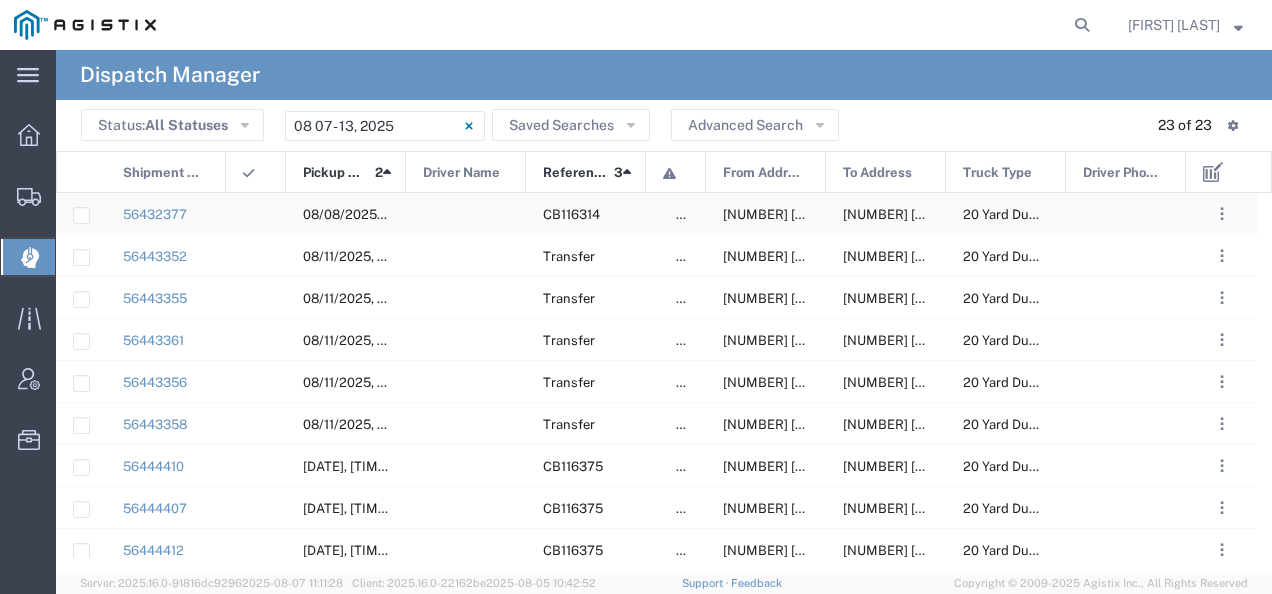 click on "[NUMBER] [STREET], [CITY], [STATE], [POSTAL_CODE], [COUNTRY]" 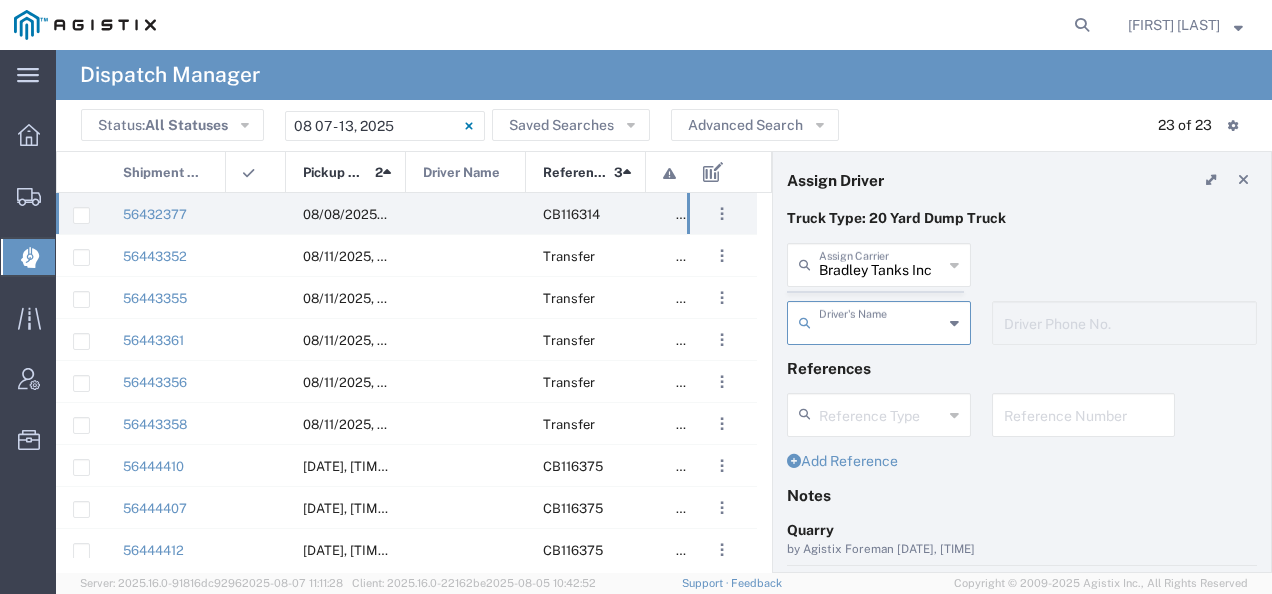 click on "Bradley Tanks Inc Assign Carrier Bradley Tanks Inc AC Transportation ACE Trucking Aguirre & Sons Trucking Alberto Trucking Araiza Trucking, Inc Arnulfo Sierra Arturo Bolanos Hernandez Auto Dream Transport Inc Botello Transportation Inc Byars Trucking Cardenas Trucking LLC Central Valley Trucking, Inc D & H Transport, LLC Delta Express, Inc Destination Anywhere Trucking Discovery Hydrovac DNJ Transport Inc E&A Trucking Eighteen Trucking Fernandez Trucking Corp GLC Transportation GMZ Transport LLC Gonzalez Xpress Inc GTZ Trucking Hernandez Trucking Horacio Lopez Transportation I.E.C. Puno Transport Ibarra Trucking INC Trucking J&L Garcia Transport Inc J&R Trucking JC Family Trucking JCL Trucking Jeffrey C Bodway JER Logistics LLC JG Trucking Inc JMS Carriers Inc LA Trucking LD Transportation Los Gomez Trucking Luis Sandoval M Silva Transport Inc Manor Trucking Marquez Trucking Inc Mels Trucking Inc Melvyn Ortiz Trucking Millan Trucking N C Brun & Son LLC Navarro's Bros, Inc Novus Societas, Inc Reyes Trucking" 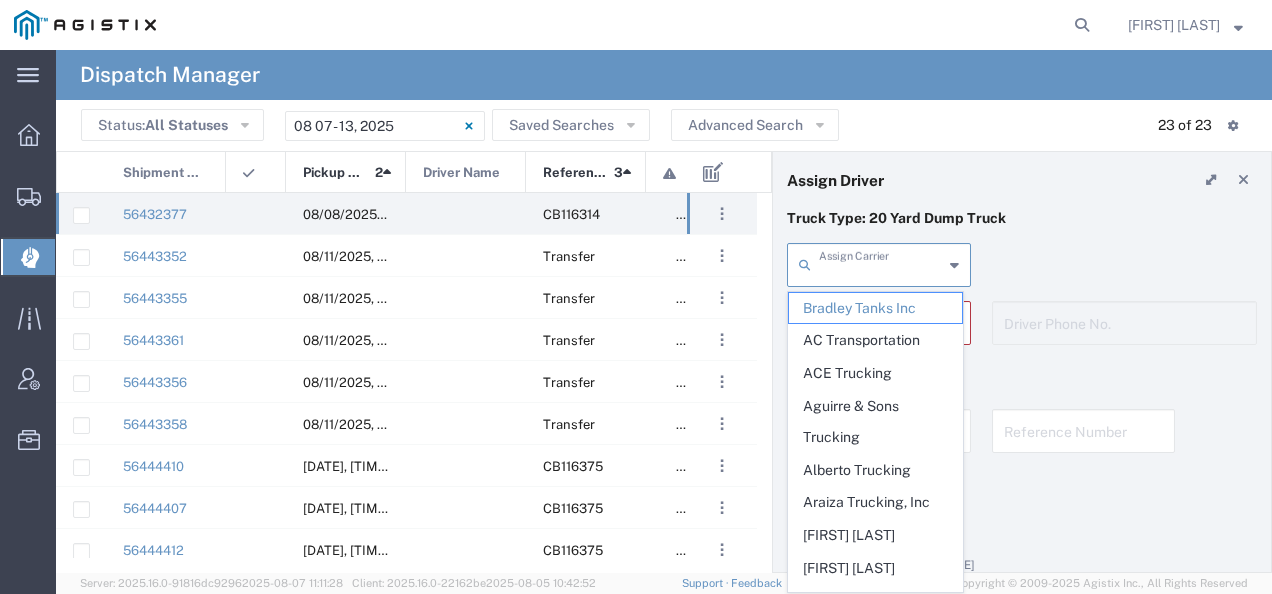 click at bounding box center [881, 263] 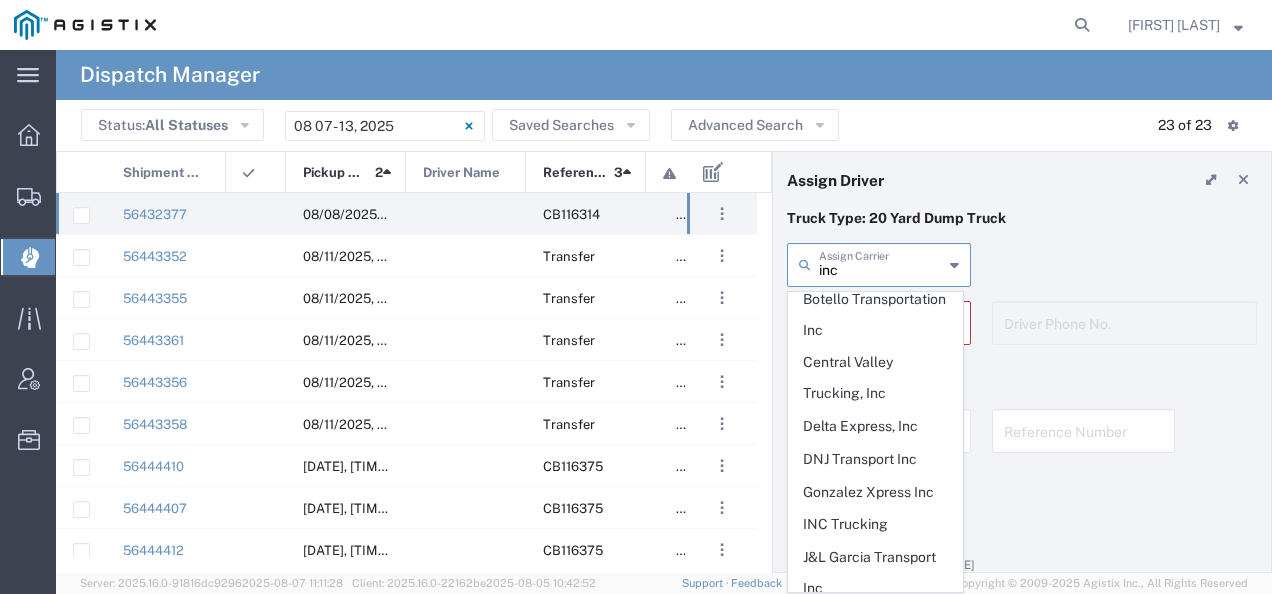 scroll, scrollTop: 152, scrollLeft: 0, axis: vertical 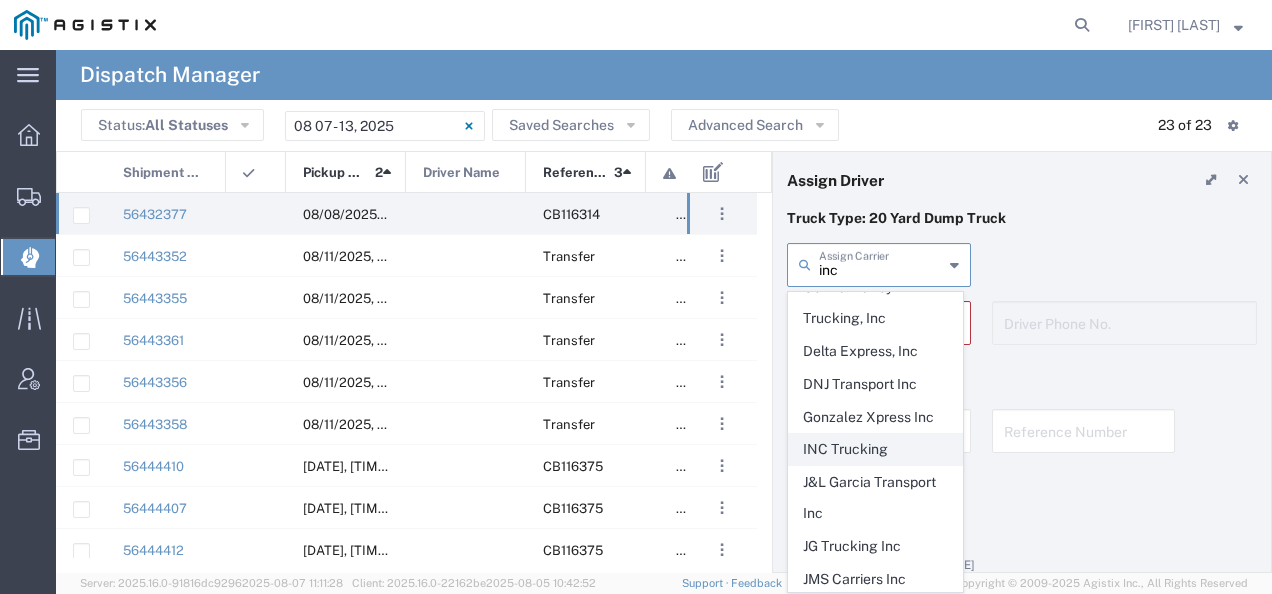 click on "INC Trucking" 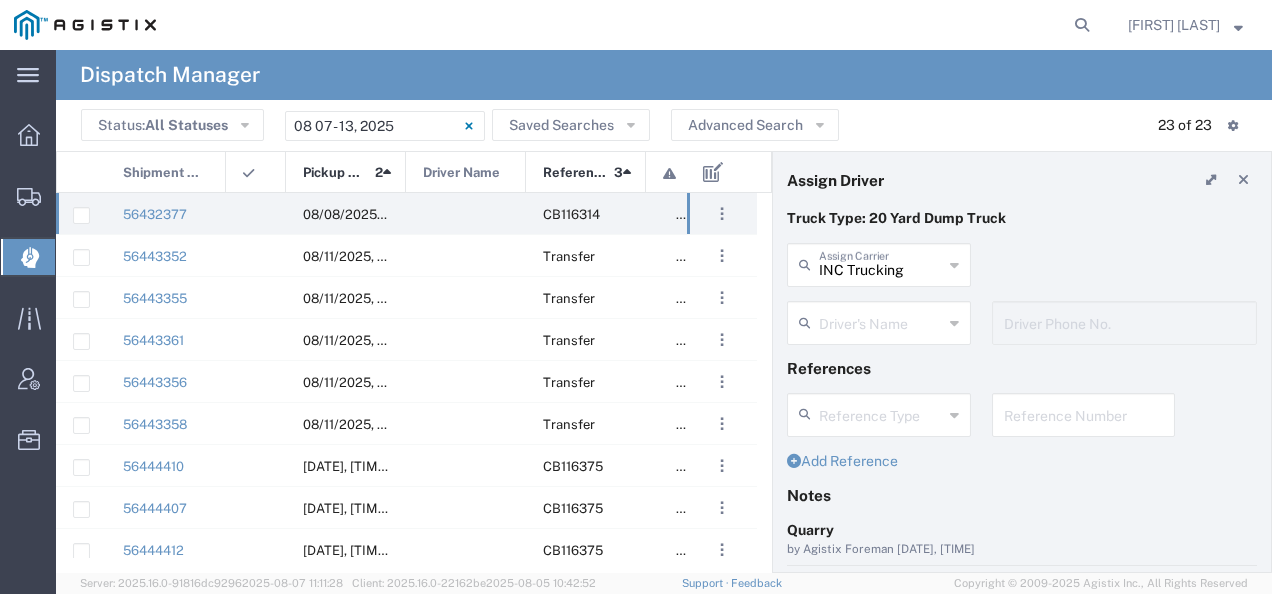 click at bounding box center (881, 321) 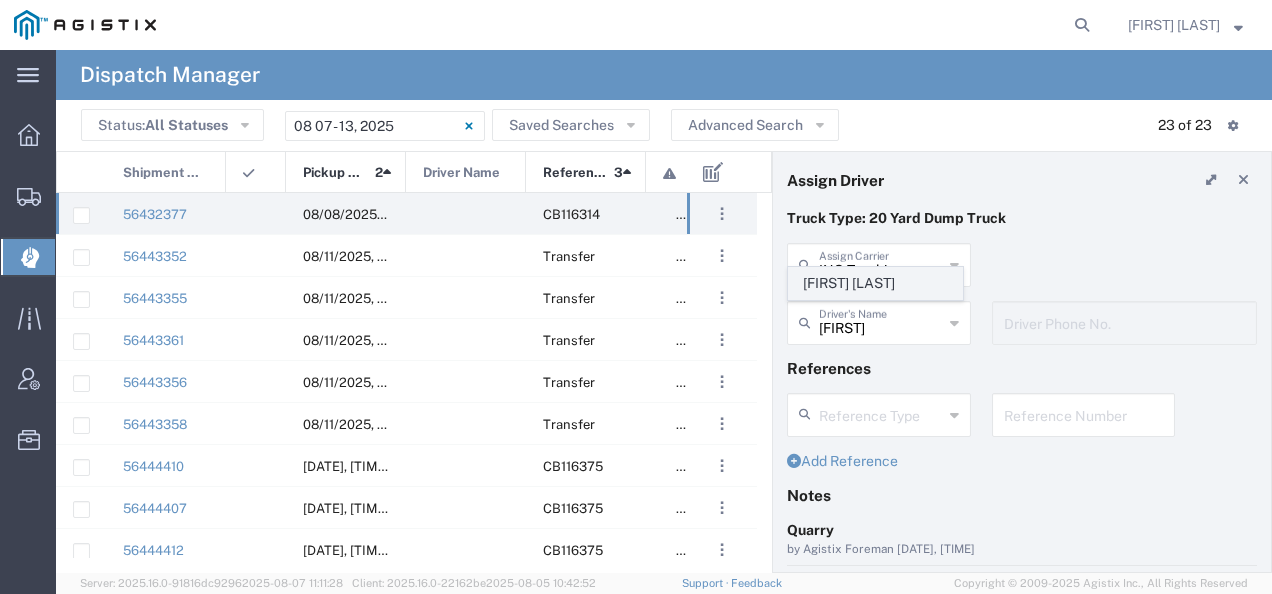 click on "[FIRST] [LAST]" 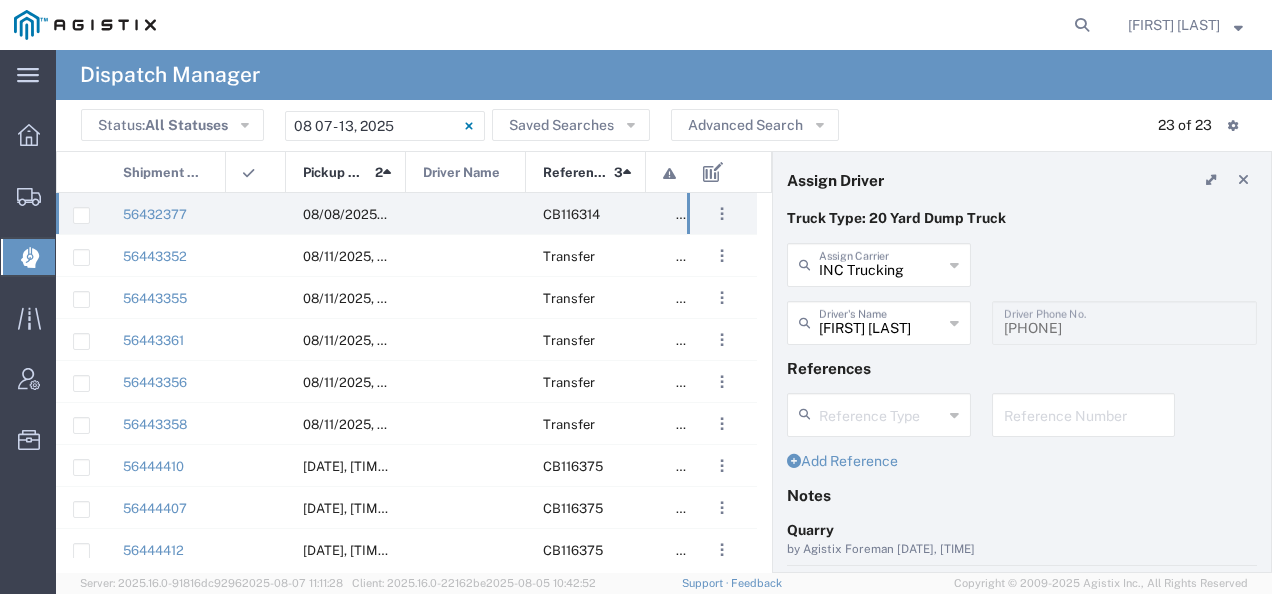 scroll, scrollTop: 200, scrollLeft: 0, axis: vertical 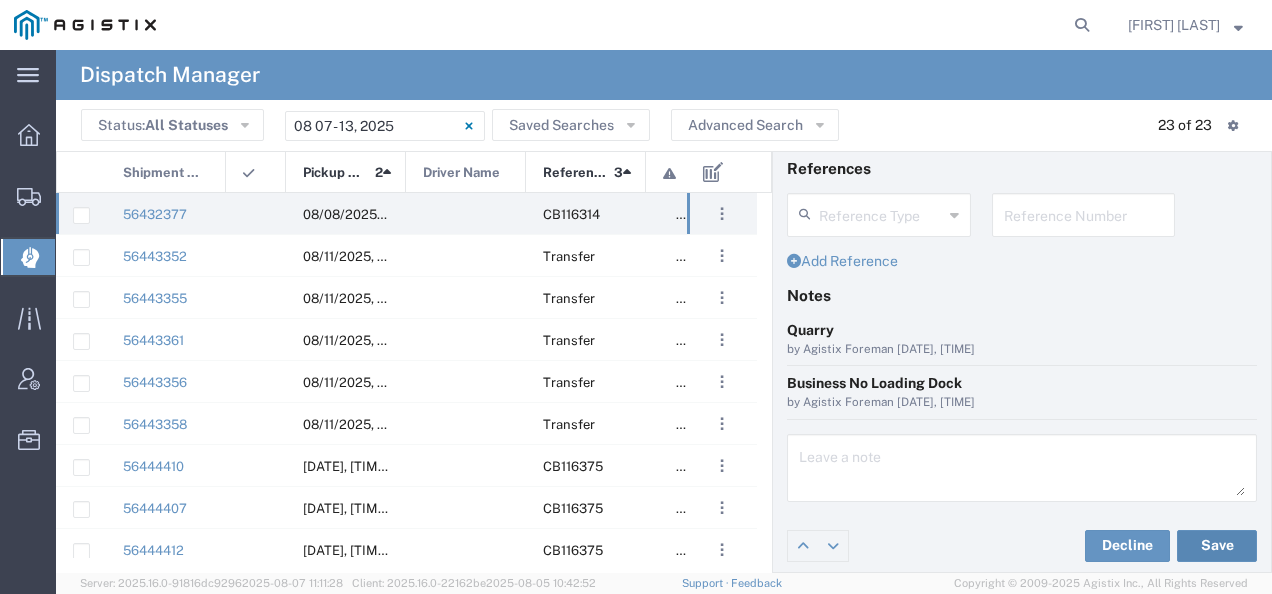 click on "Save" 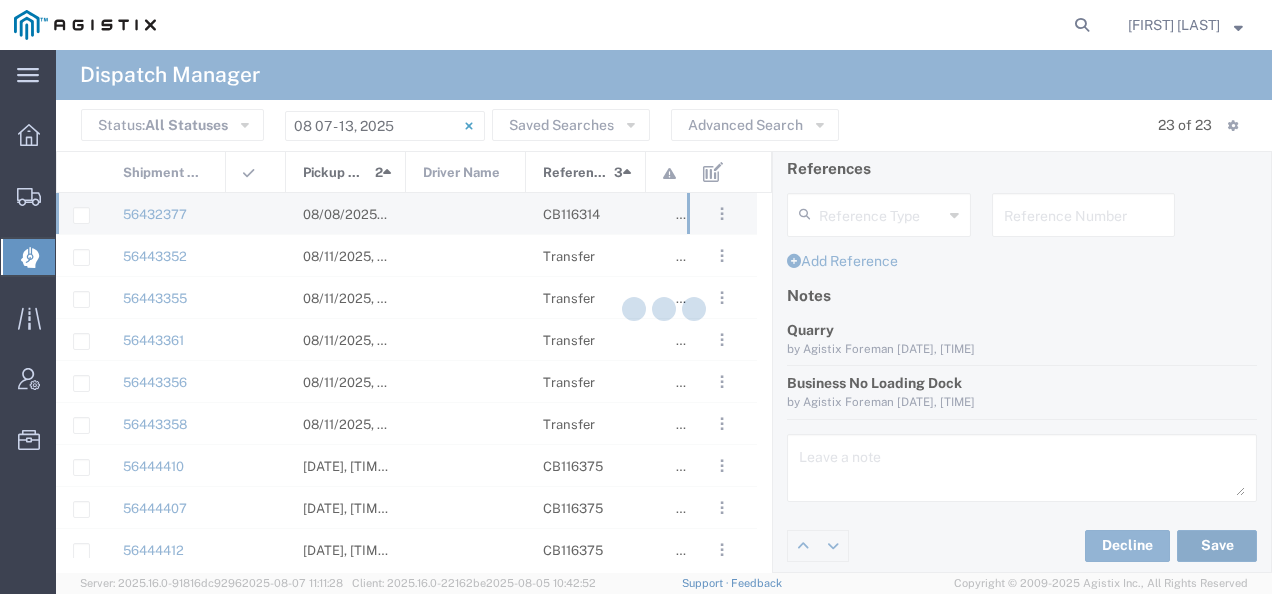 type on "[FIRST] [LAST]" 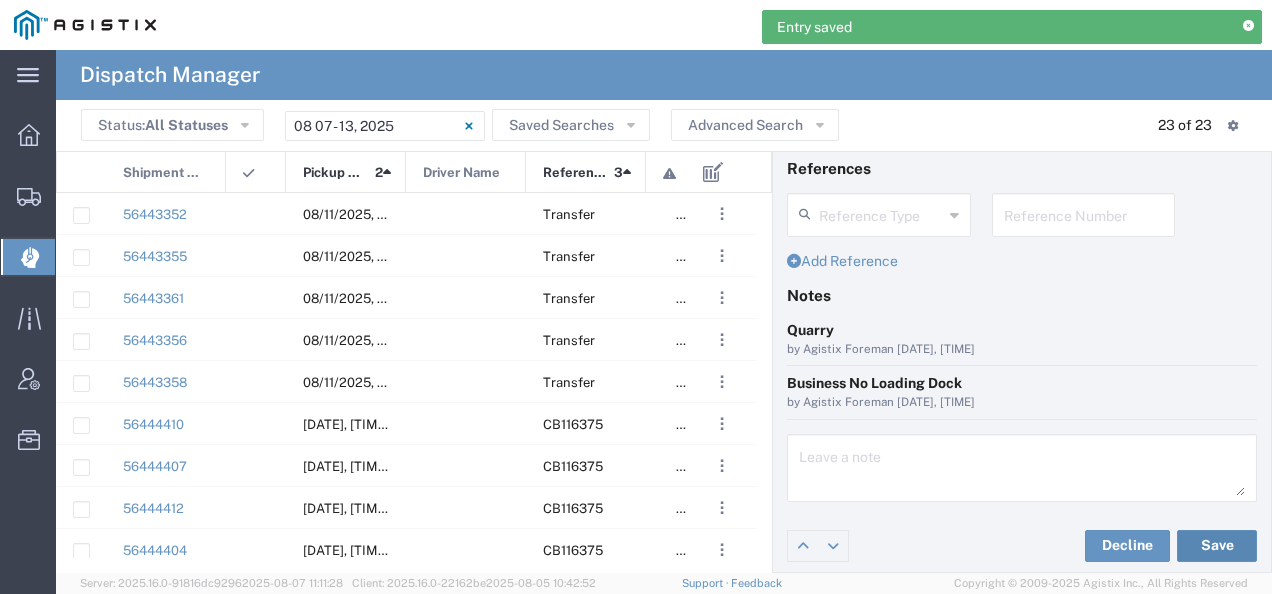 scroll, scrollTop: 0, scrollLeft: 0, axis: both 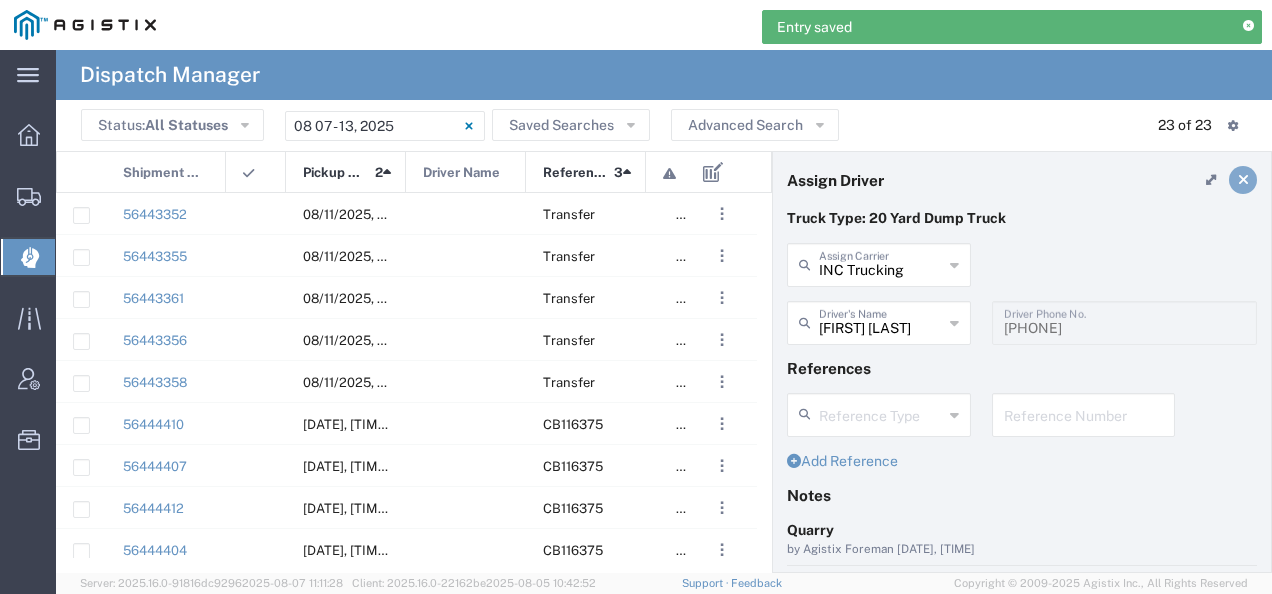 click 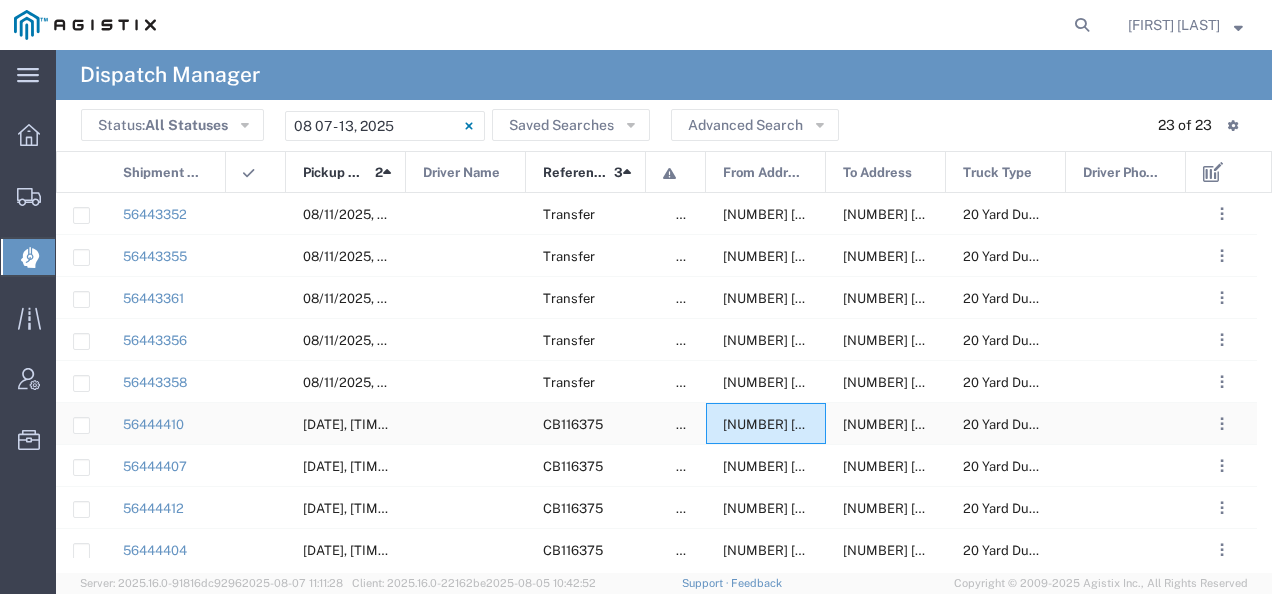click on "[NUMBER] [STREET], [CITY], [STATE], [POSTAL_CODE], [COUNTRY]" 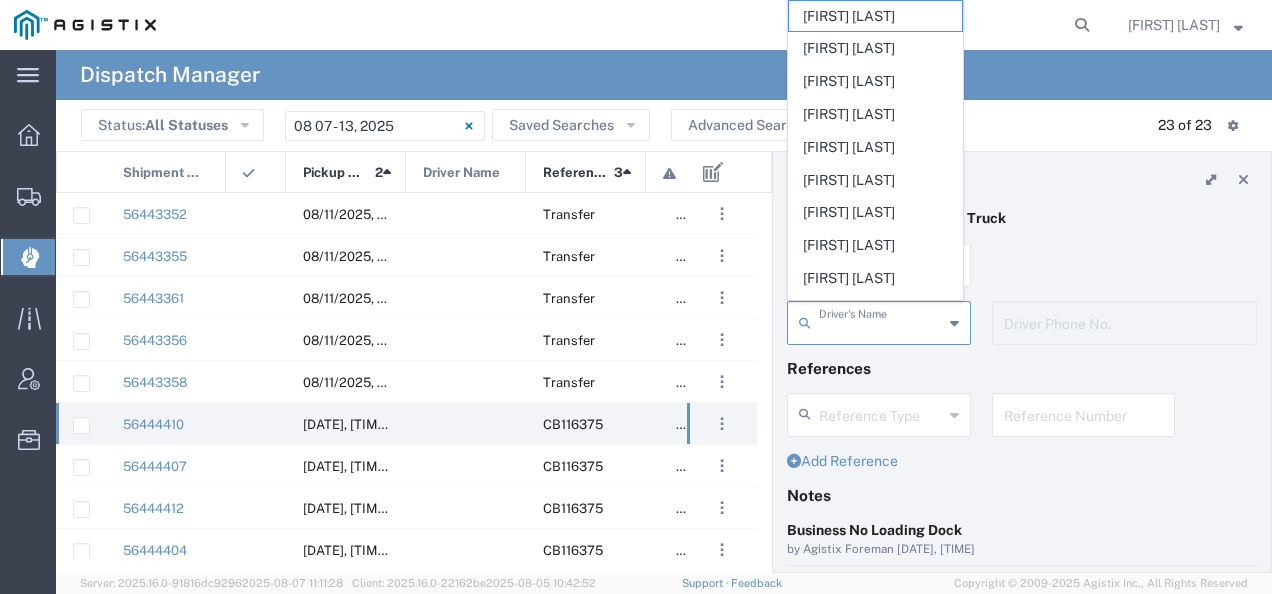 click at bounding box center [881, 321] 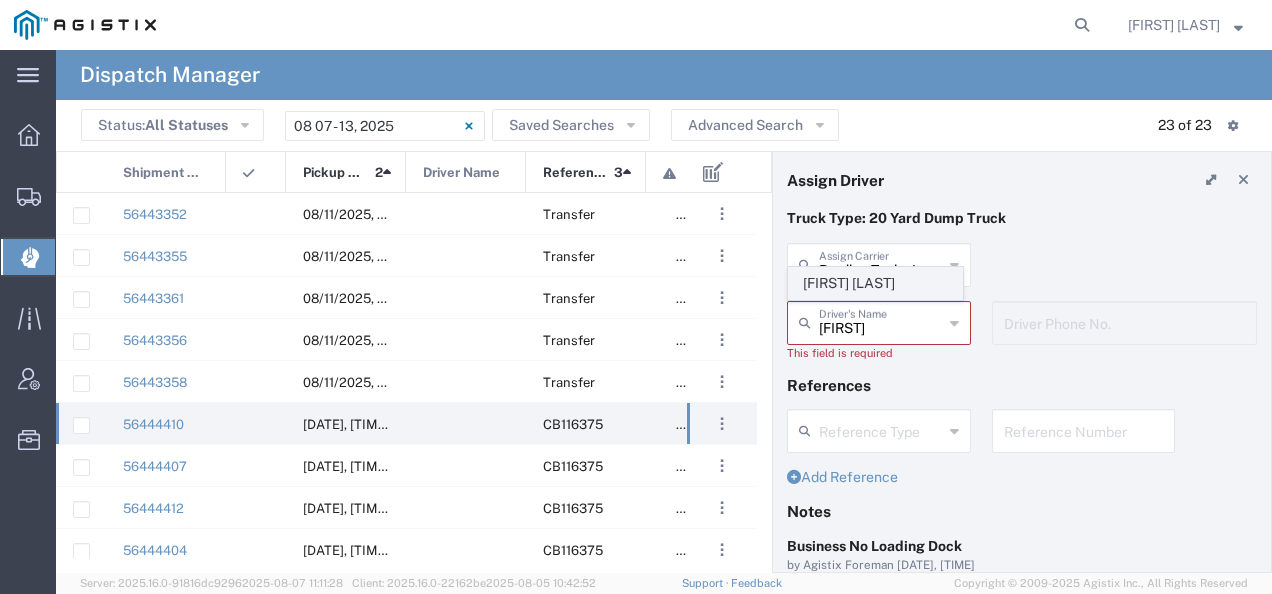 click on "[FIRST] [LAST]" 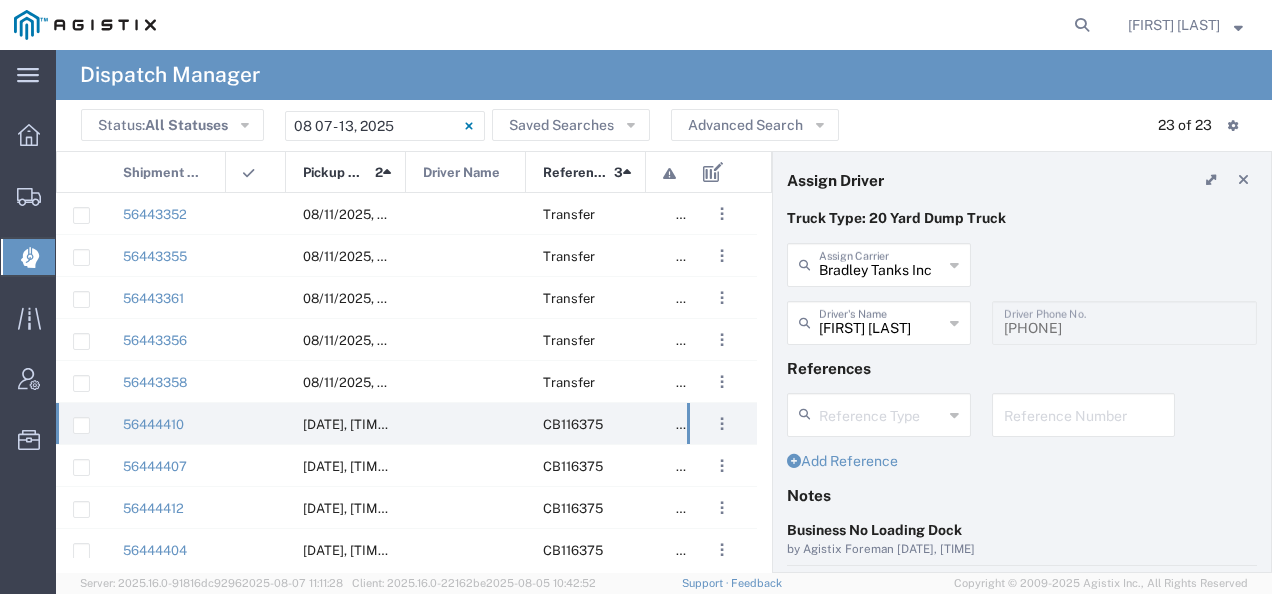 scroll, scrollTop: 200, scrollLeft: 0, axis: vertical 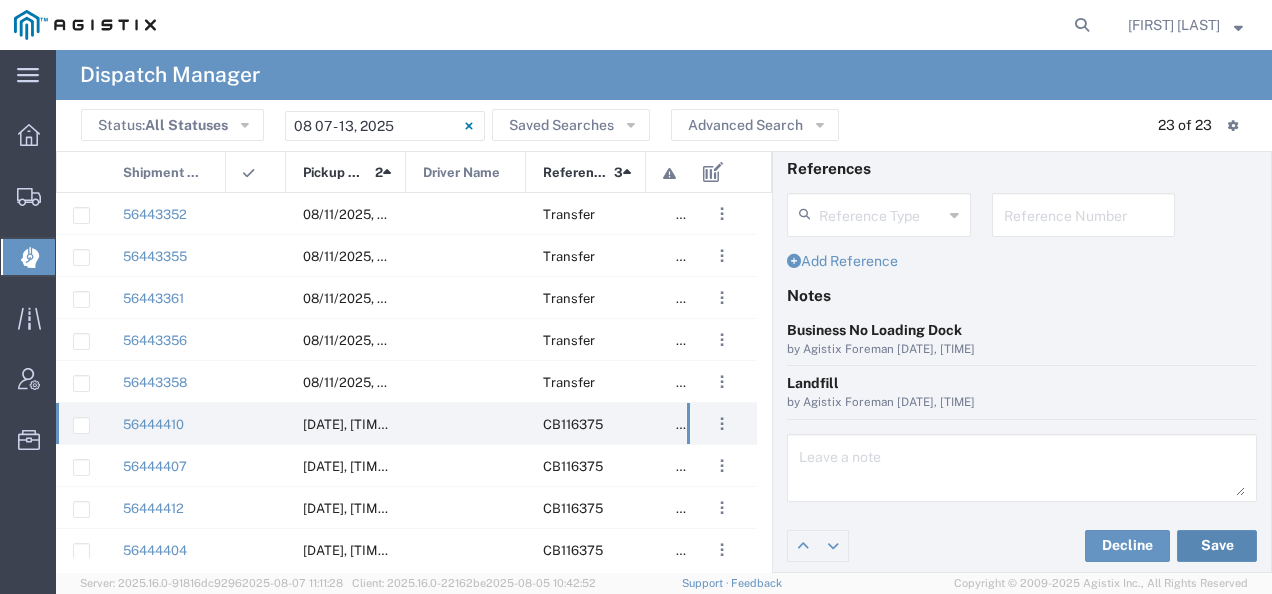 click on "Save" 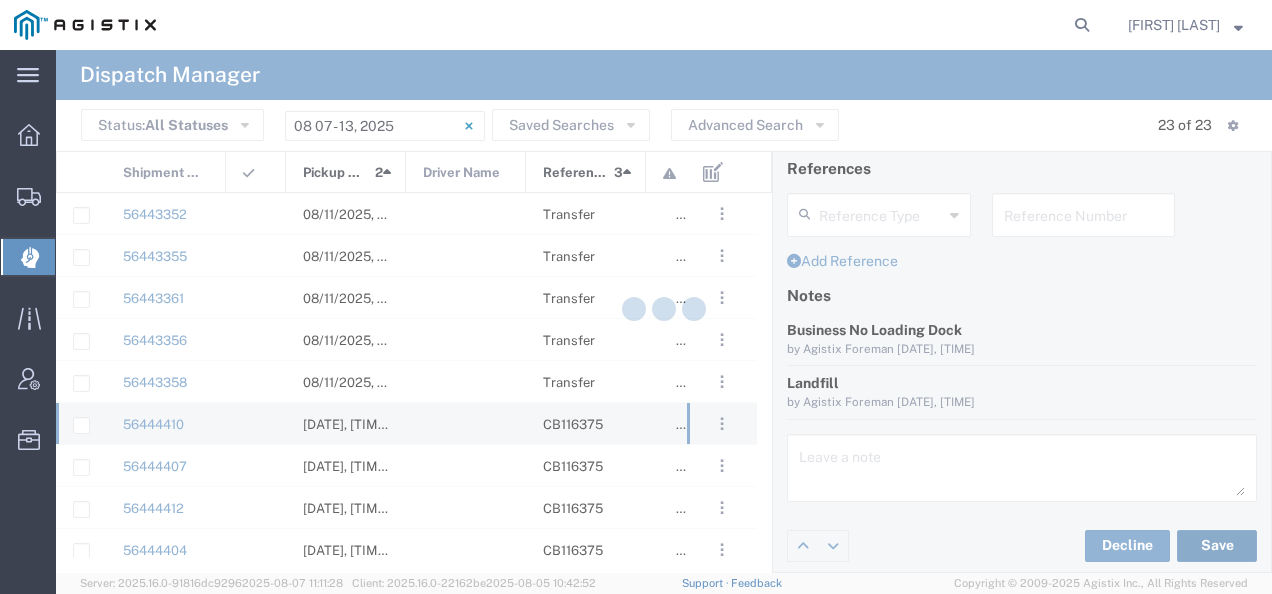 type on "[FIRST] [LAST]" 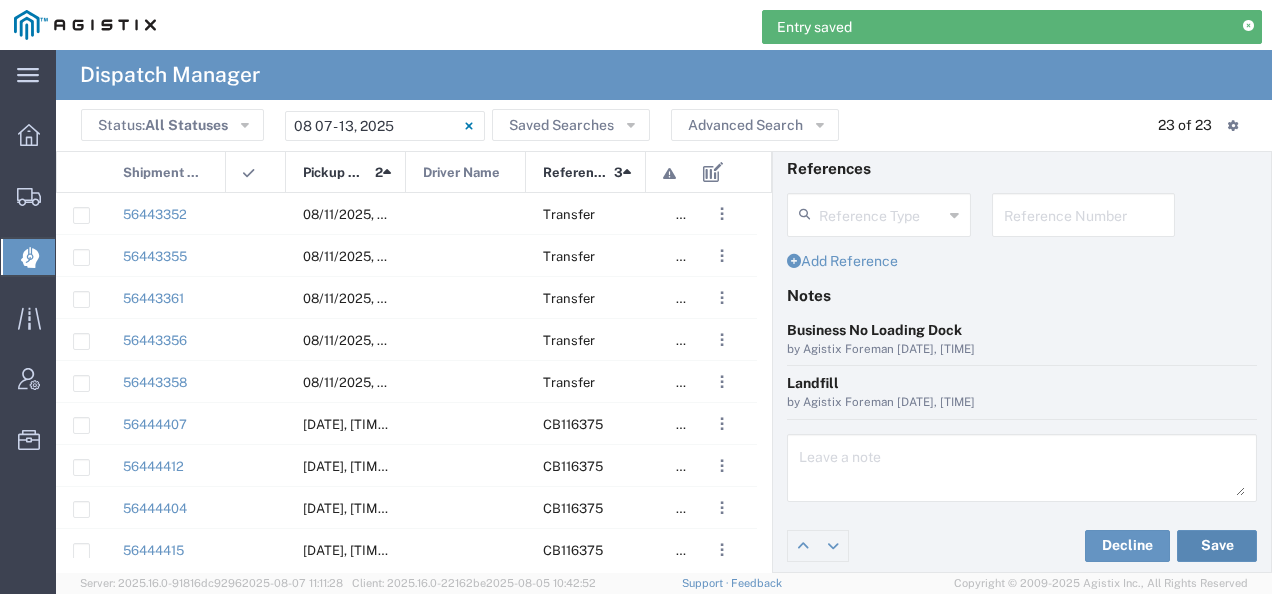 scroll, scrollTop: 0, scrollLeft: 0, axis: both 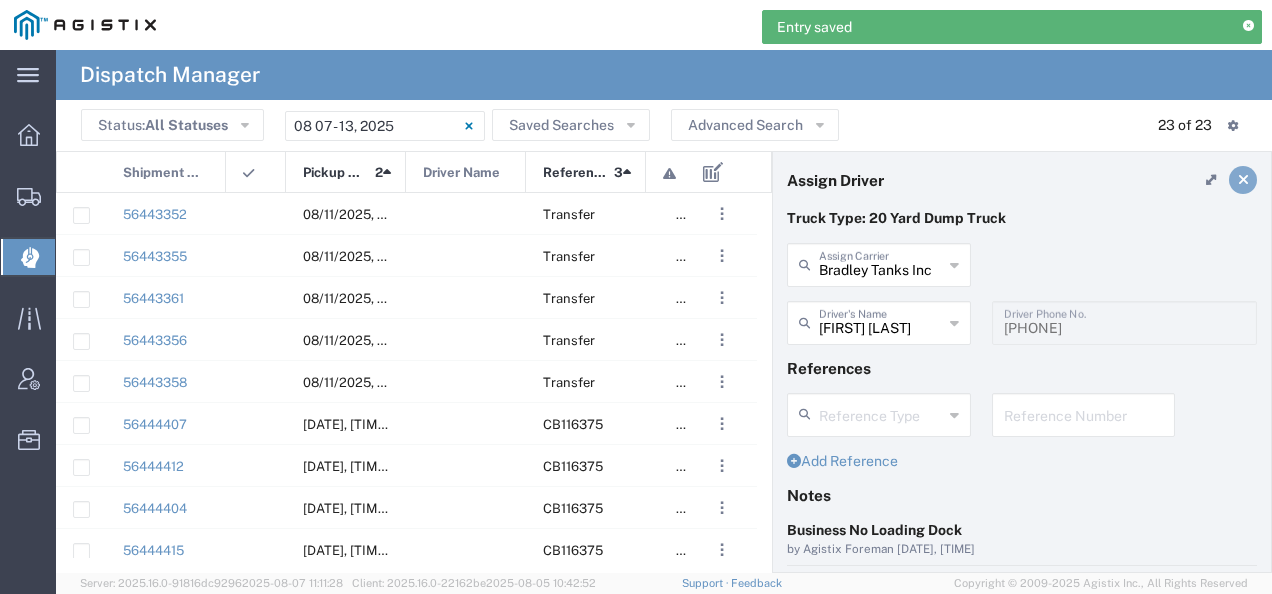 click 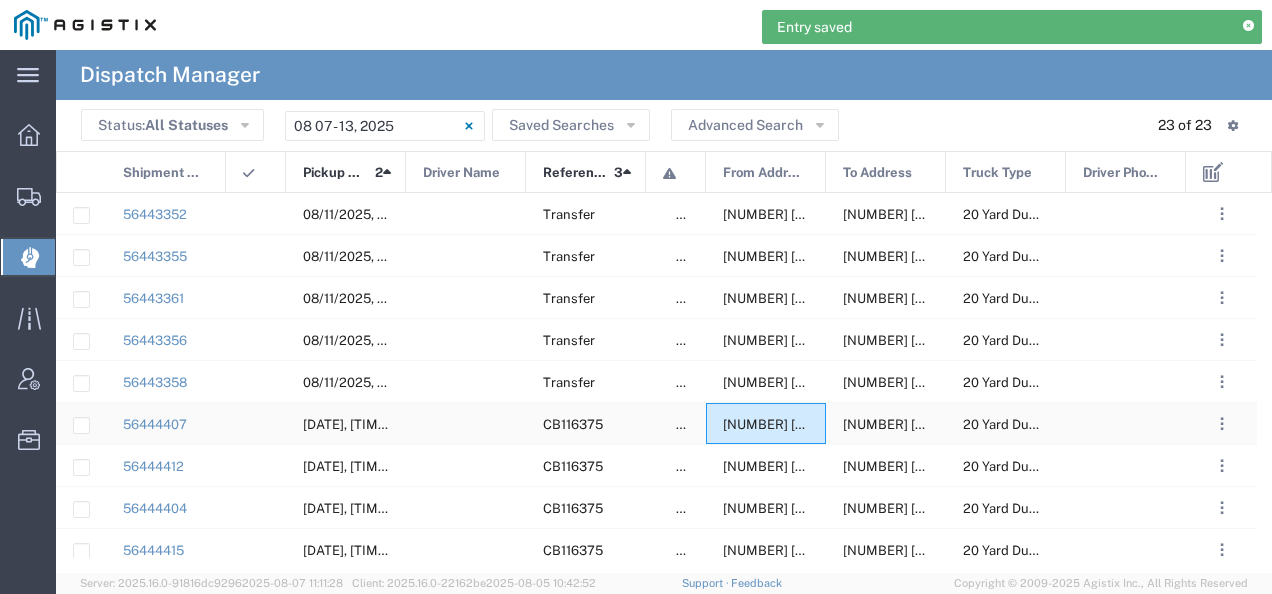 click on "[NUMBER] [STREET], [CITY], [STATE], [POSTAL_CODE], [COUNTRY]" 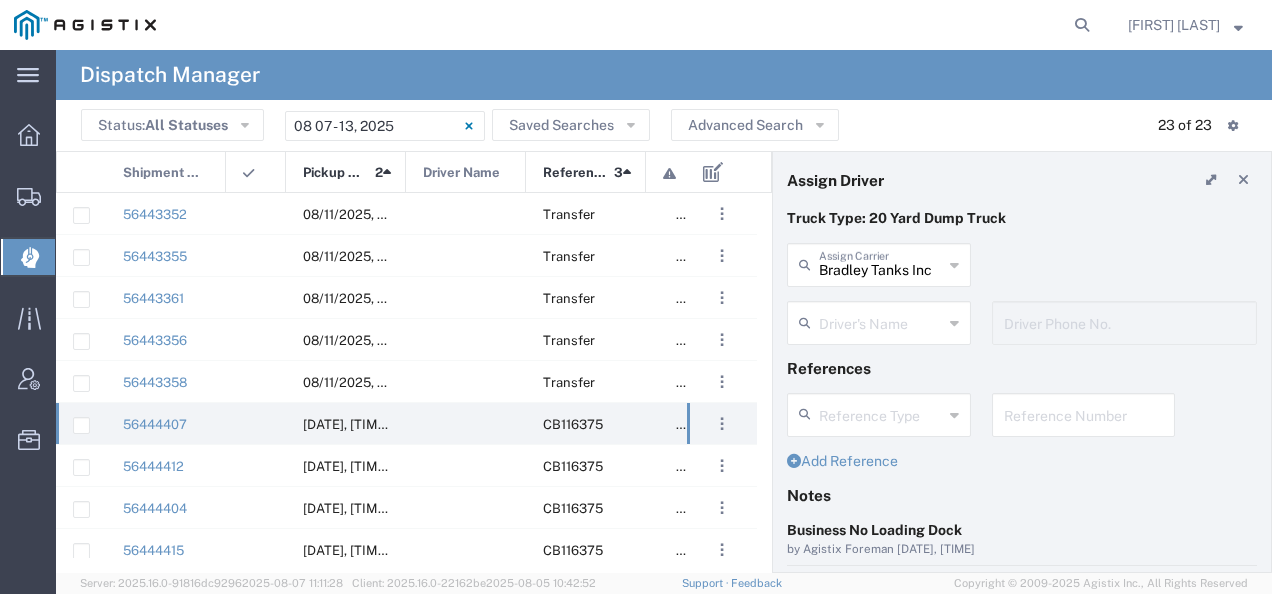 click at bounding box center (881, 321) 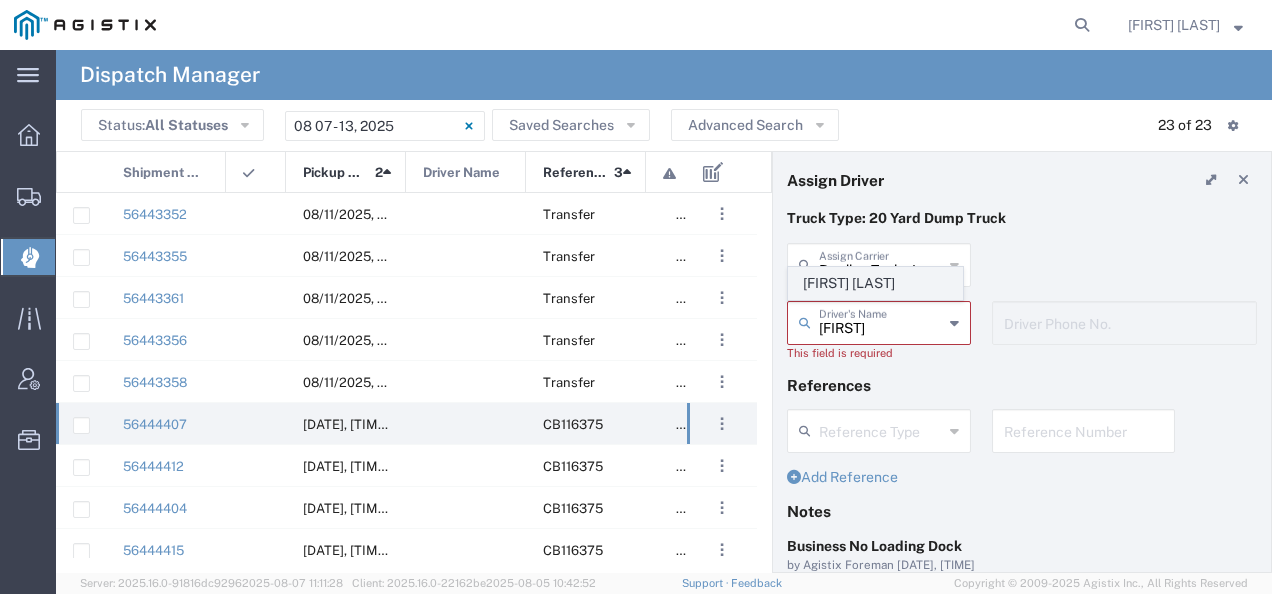 click on "[FIRST] [LAST]" 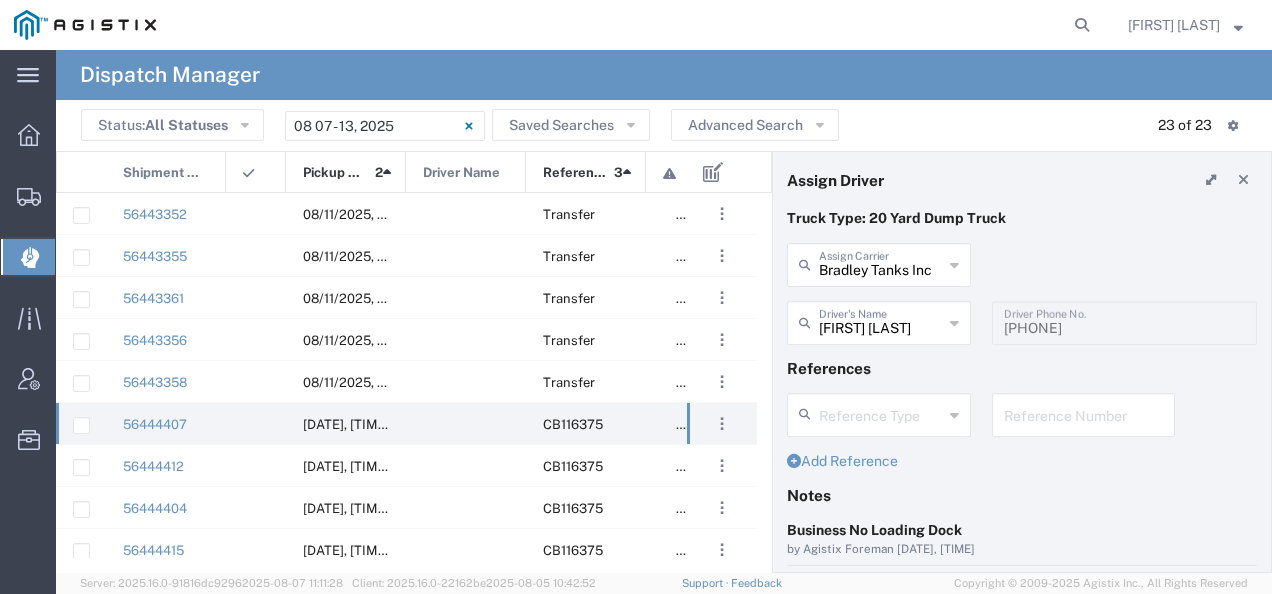 scroll, scrollTop: 200, scrollLeft: 0, axis: vertical 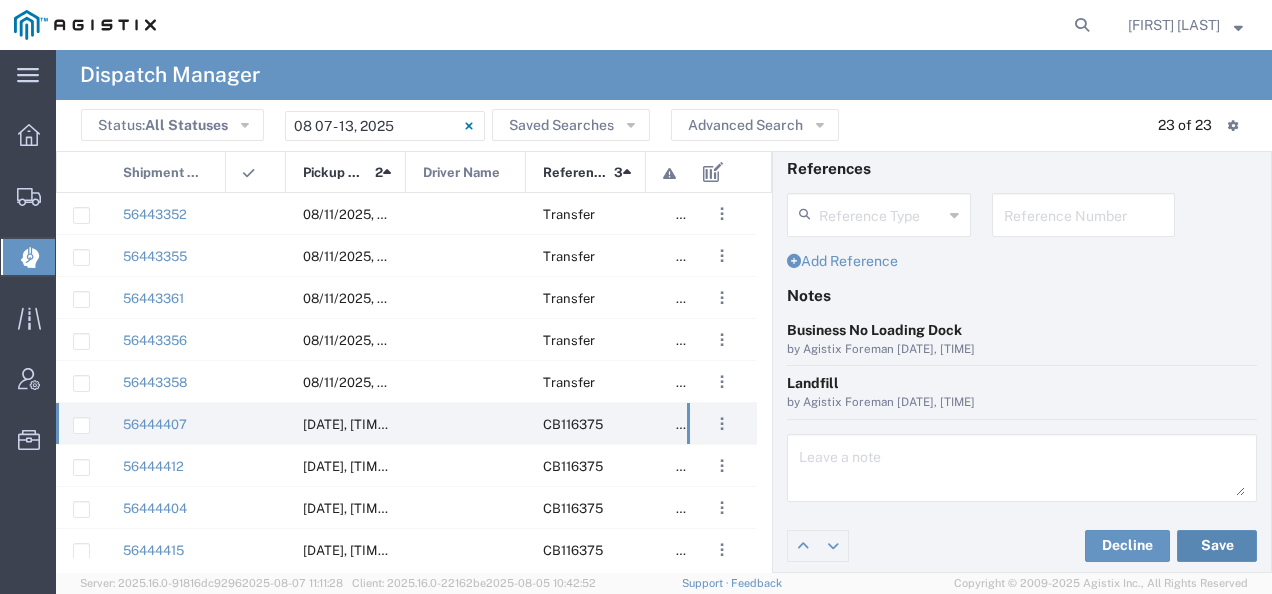 click on "Save" 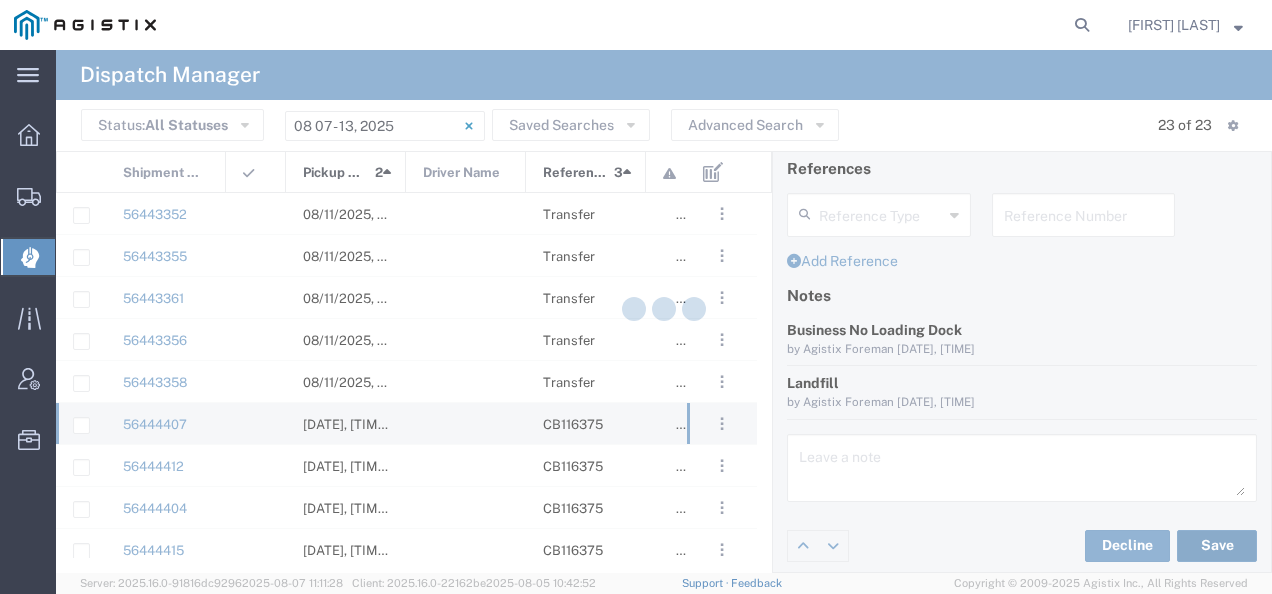 type on "[FIRST] [LAST]" 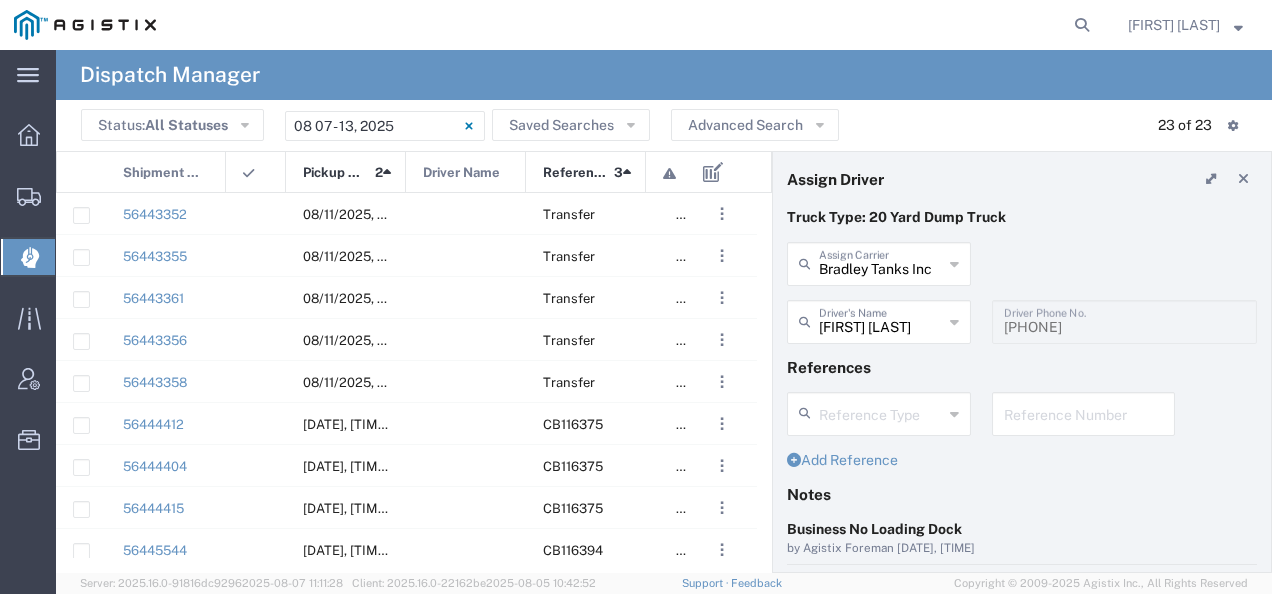 scroll, scrollTop: 0, scrollLeft: 0, axis: both 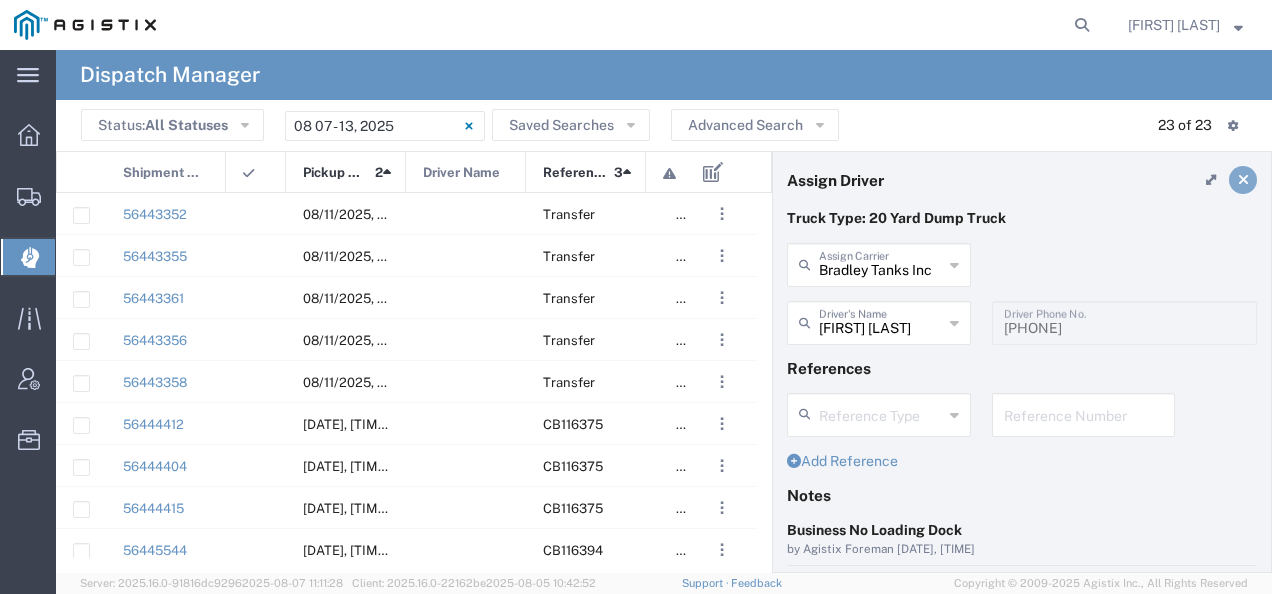 click 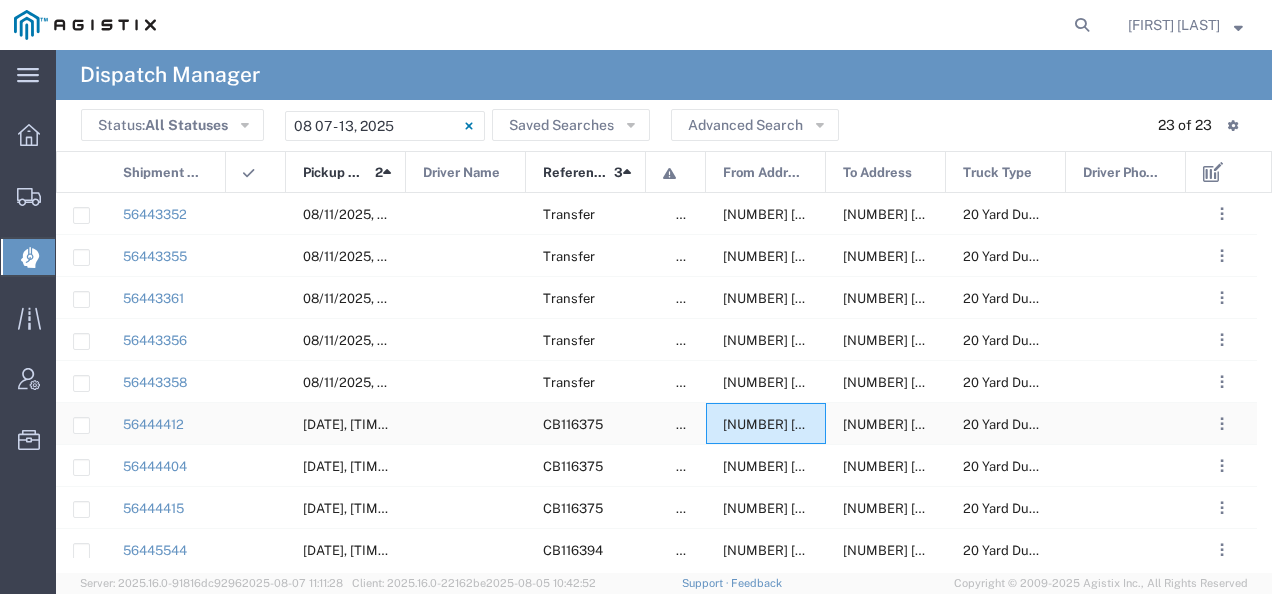 click on "[NUMBER] [STREET], [CITY], [STATE], [POSTAL_CODE], [COUNTRY]" 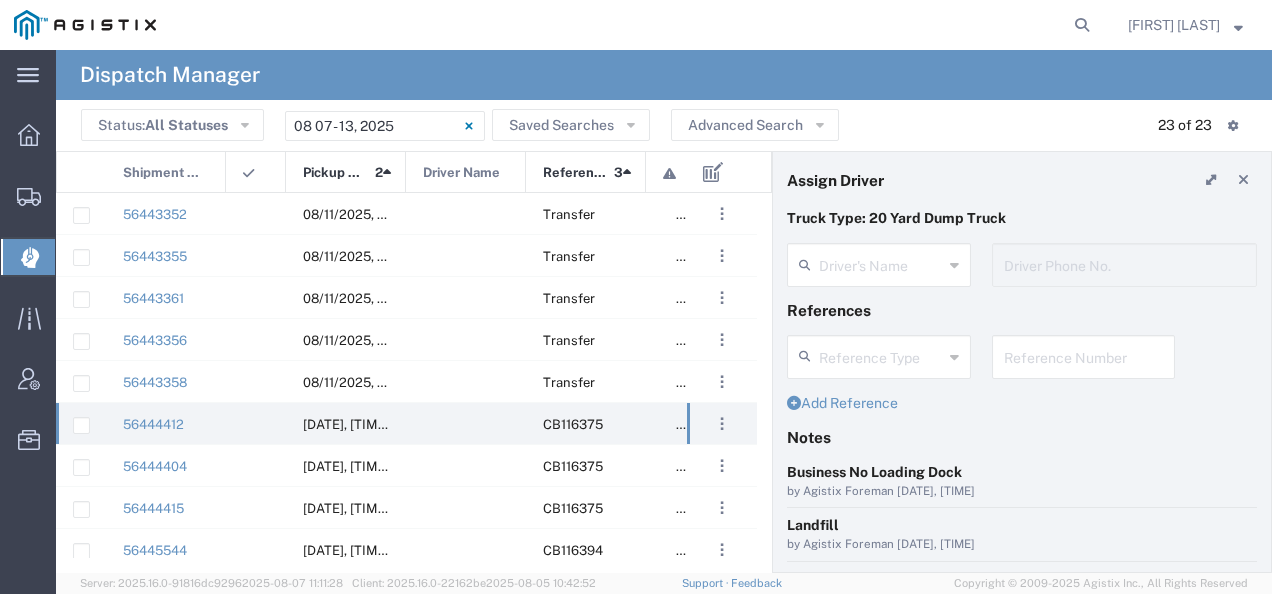 click on "Driver's Name Driver Phone No." 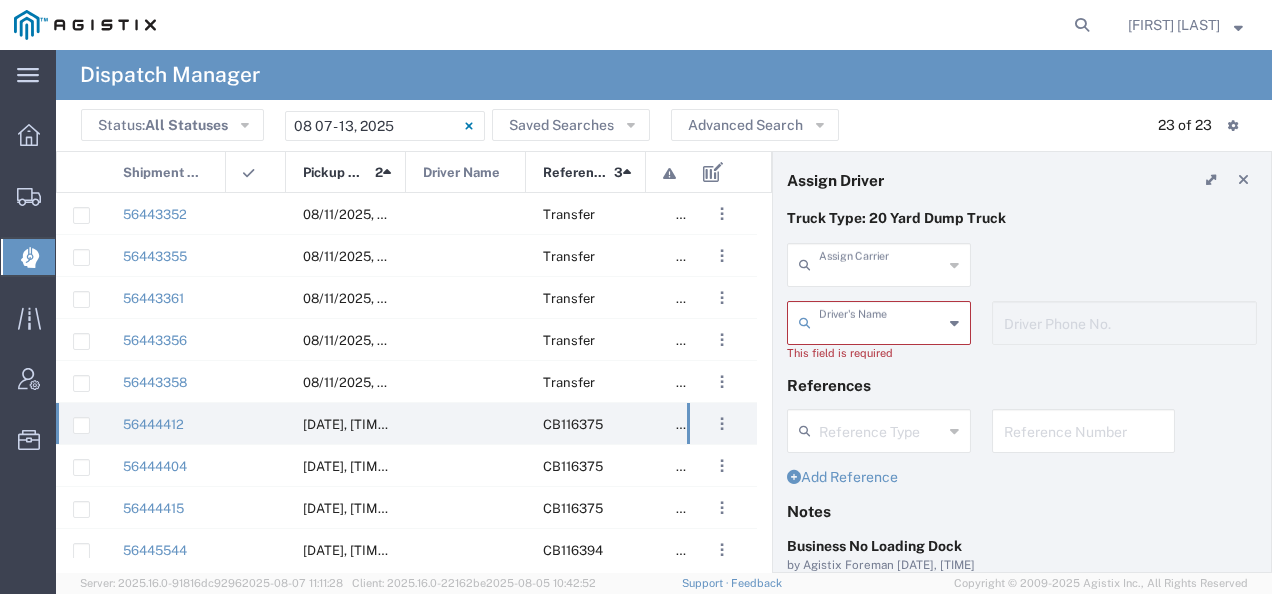 click at bounding box center (881, 263) 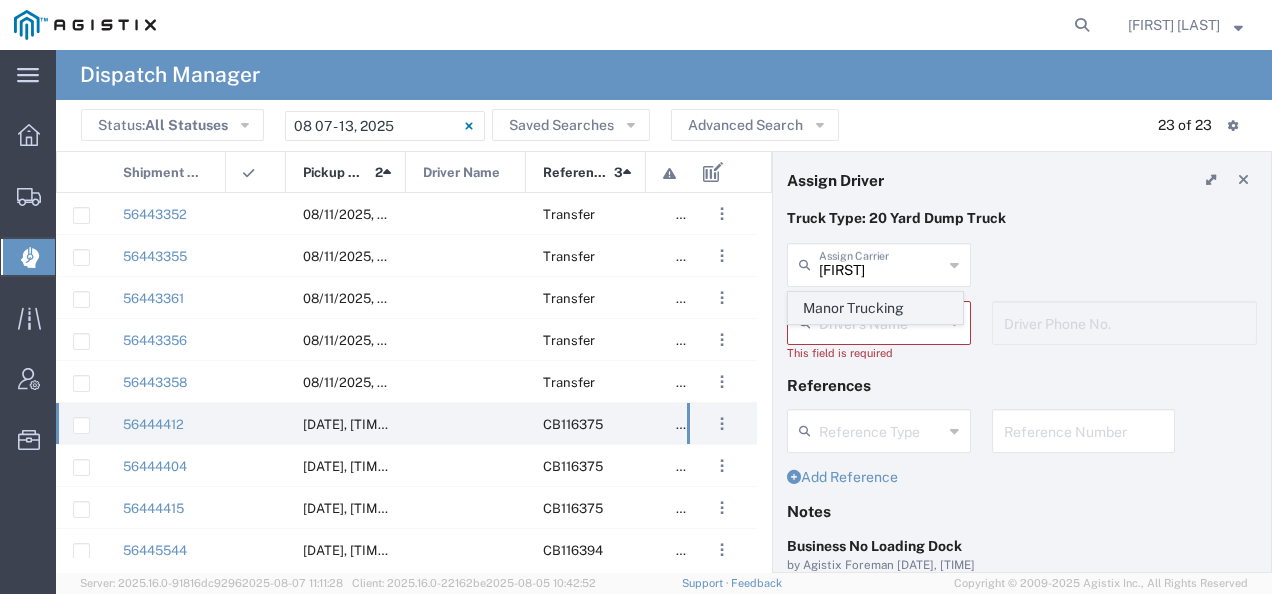 click on "Manor Trucking" 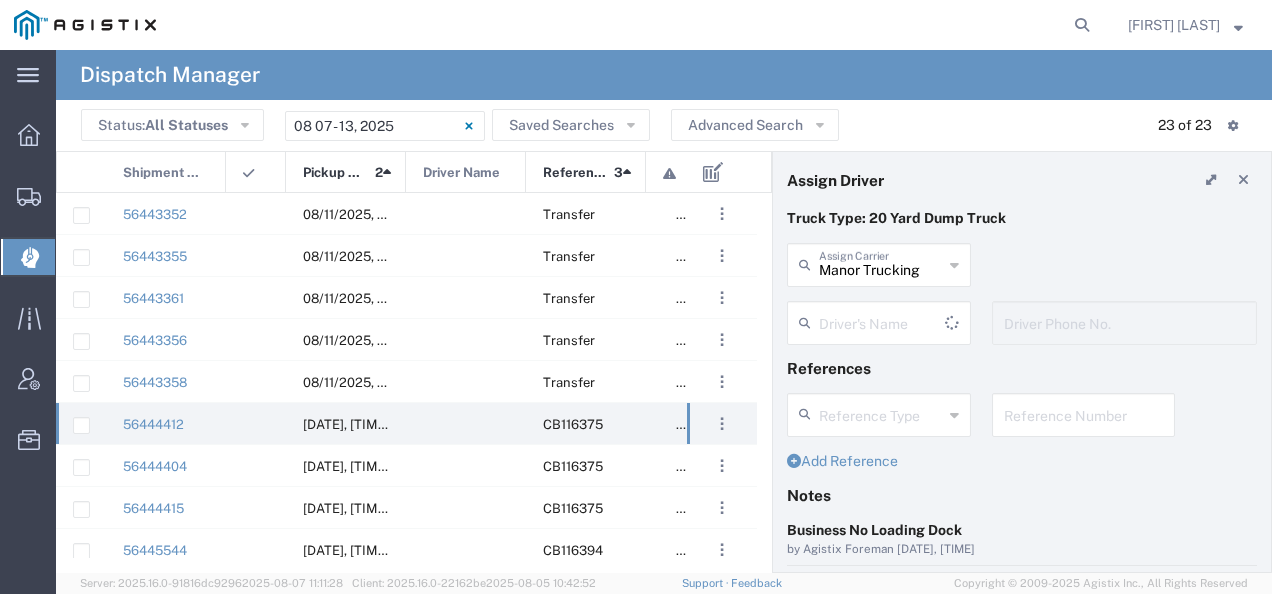 click at bounding box center [882, 321] 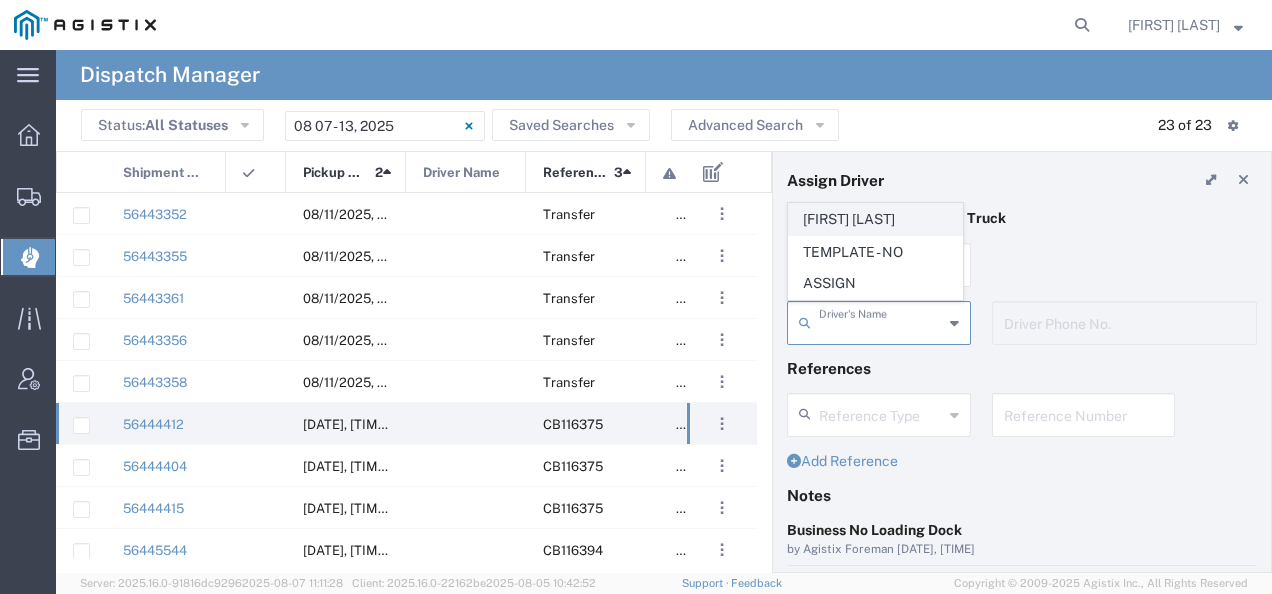 click on "[FIRST] [LAST]" 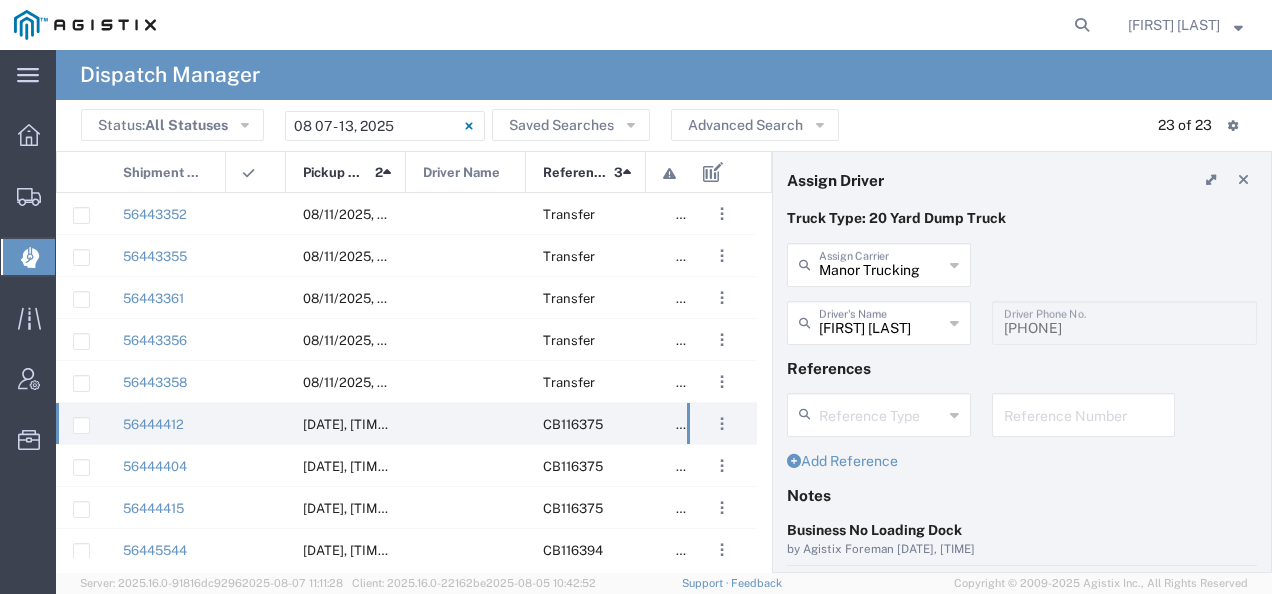 scroll, scrollTop: 200, scrollLeft: 0, axis: vertical 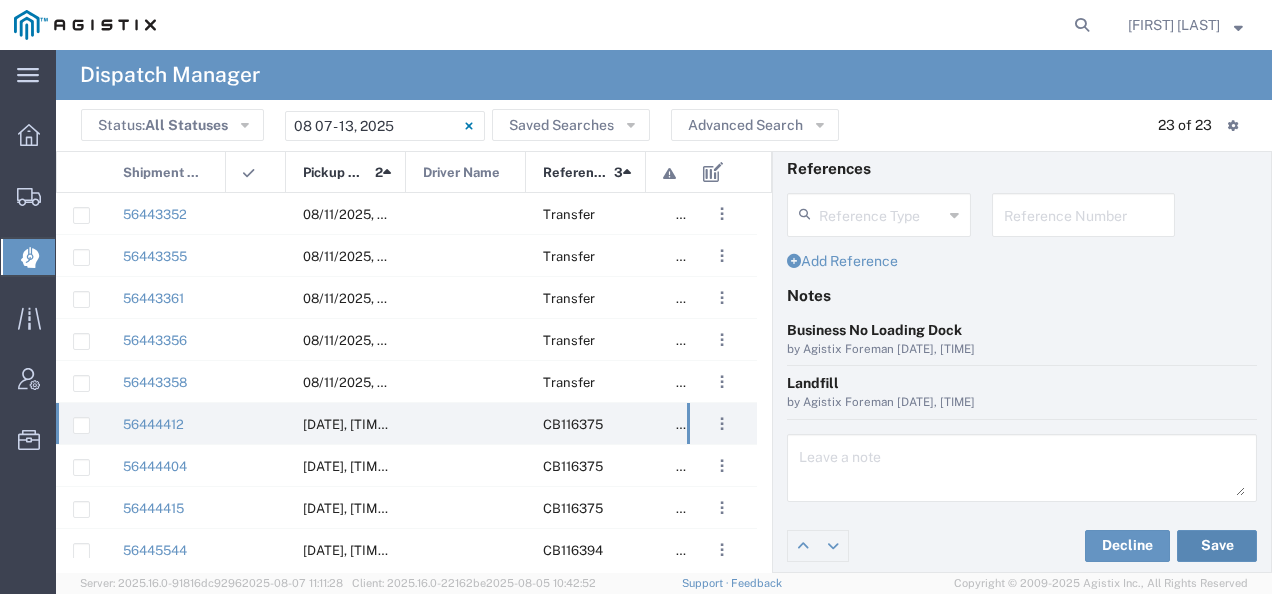 click on "Save" 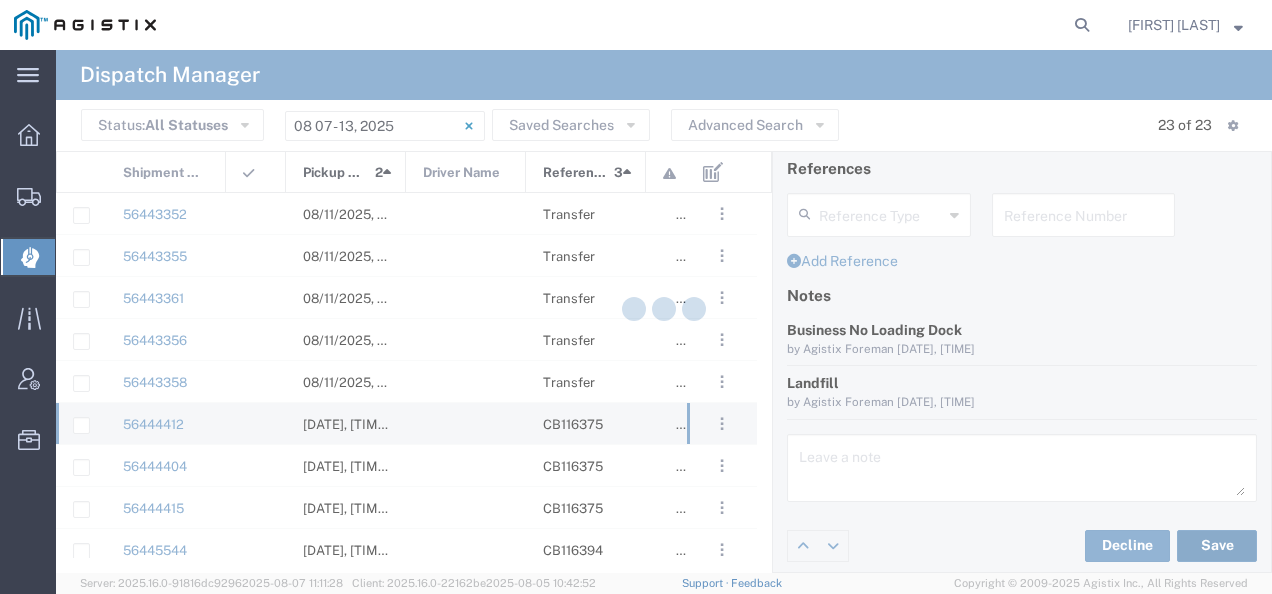type on "[FIRST] [LAST]" 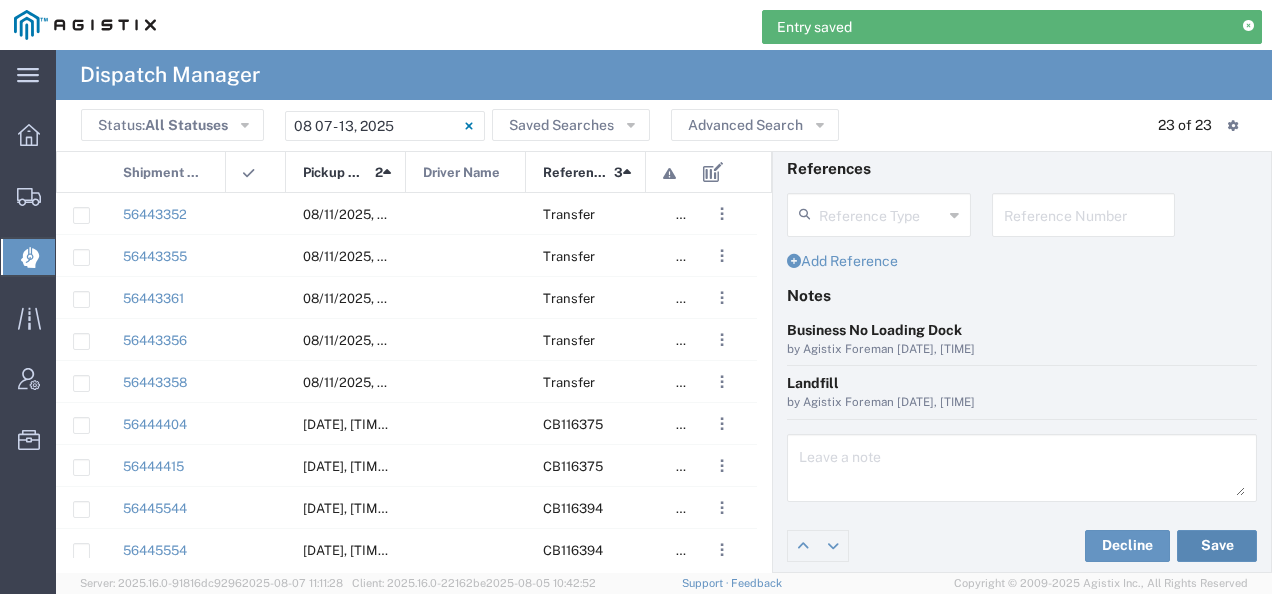 scroll, scrollTop: 0, scrollLeft: 0, axis: both 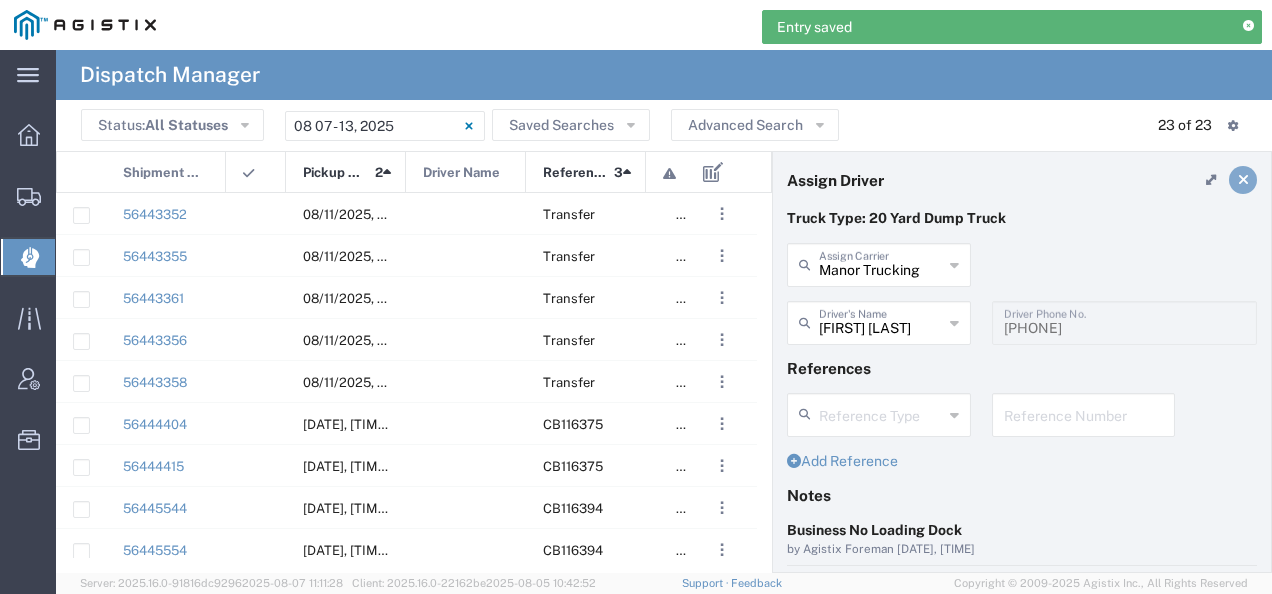 click 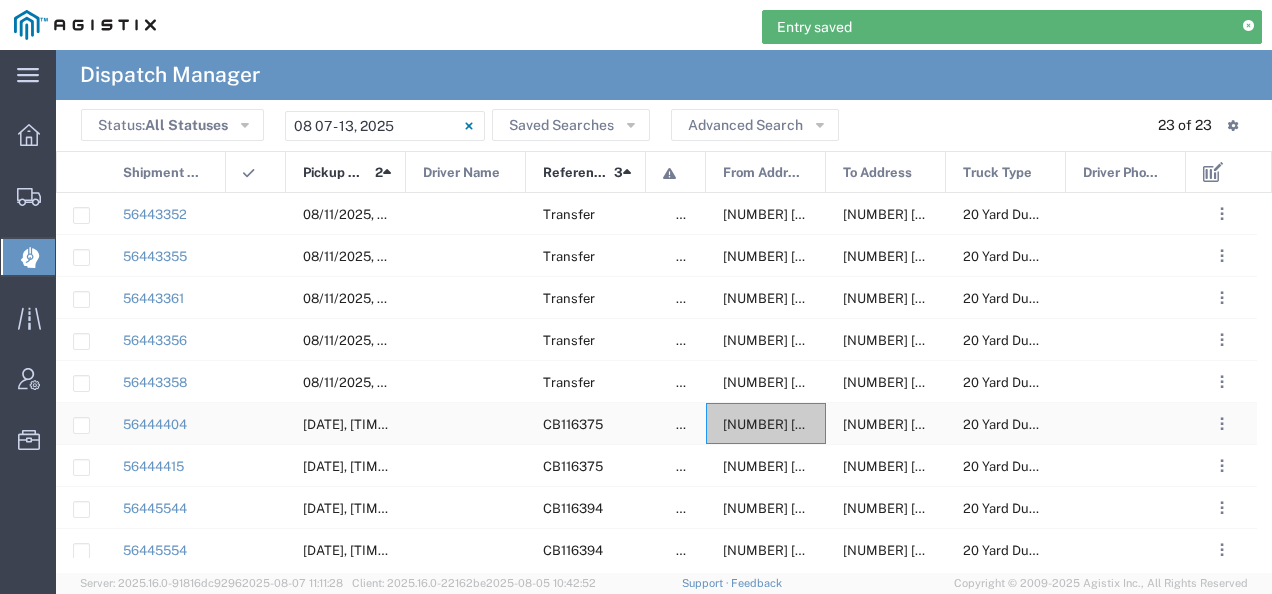 click on "[NUMBER] [STREET], [CITY], [STATE], [POSTAL_CODE], [COUNTRY]" 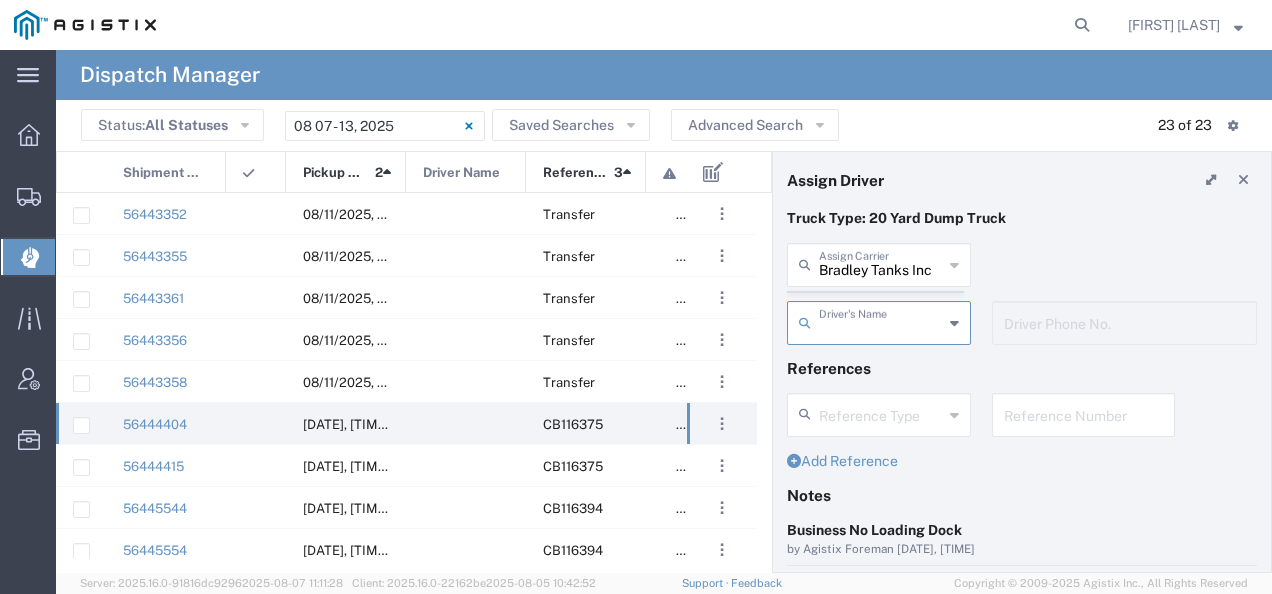 click on "Bradley Tanks Inc Assign Carrier Bradley Tanks Inc AC Transportation ACE Trucking Aguirre & Sons Trucking Alberto Trucking Araiza Trucking, Inc Arnulfo Sierra Arturo Bolanos Hernandez Auto Dream Transport Inc Botello Transportation Inc Byars Trucking Cardenas Trucking LLC Central Valley Trucking, Inc D & H Transport, LLC Delta Express, Inc Destination Anywhere Trucking Discovery Hydrovac DNJ Transport Inc E&A Trucking Eighteen Trucking Fernandez Trucking Corp GLC Transportation GMZ Transport LLC Gonzalez Xpress Inc GTZ Trucking Hernandez Trucking Horacio Lopez Transportation I.E.C. Puno Transport Ibarra Trucking INC Trucking J&L Garcia Transport Inc J&R Trucking JC Family Trucking JCL Trucking Jeffrey C Bodway JER Logistics LLC JG Trucking Inc JMS Carriers Inc LA Trucking LD Transportation Los Gomez Trucking Luis Sandoval M Silva Transport Inc Manor Trucking Marquez Trucking Inc Mels Trucking Inc Melvyn Ortiz Trucking Millan Trucking N C Brun & Son LLC Navarro's Bros, Inc Novus Societas, Inc Reyes Trucking" 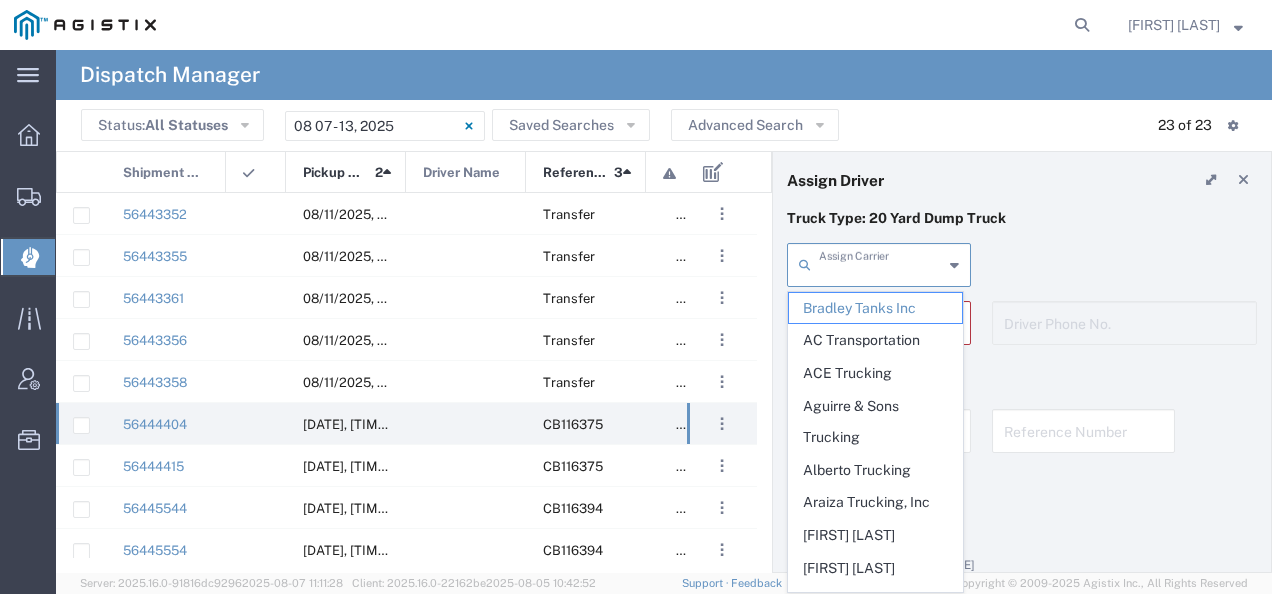click at bounding box center [881, 263] 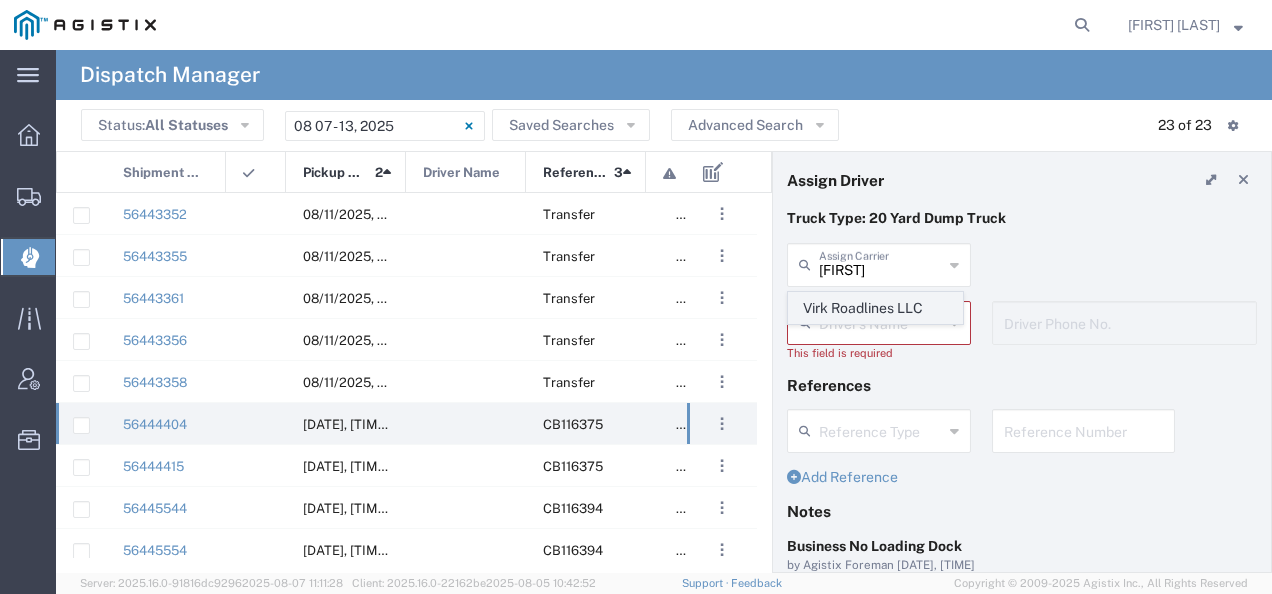 click on "Virk Roadlines LLC" 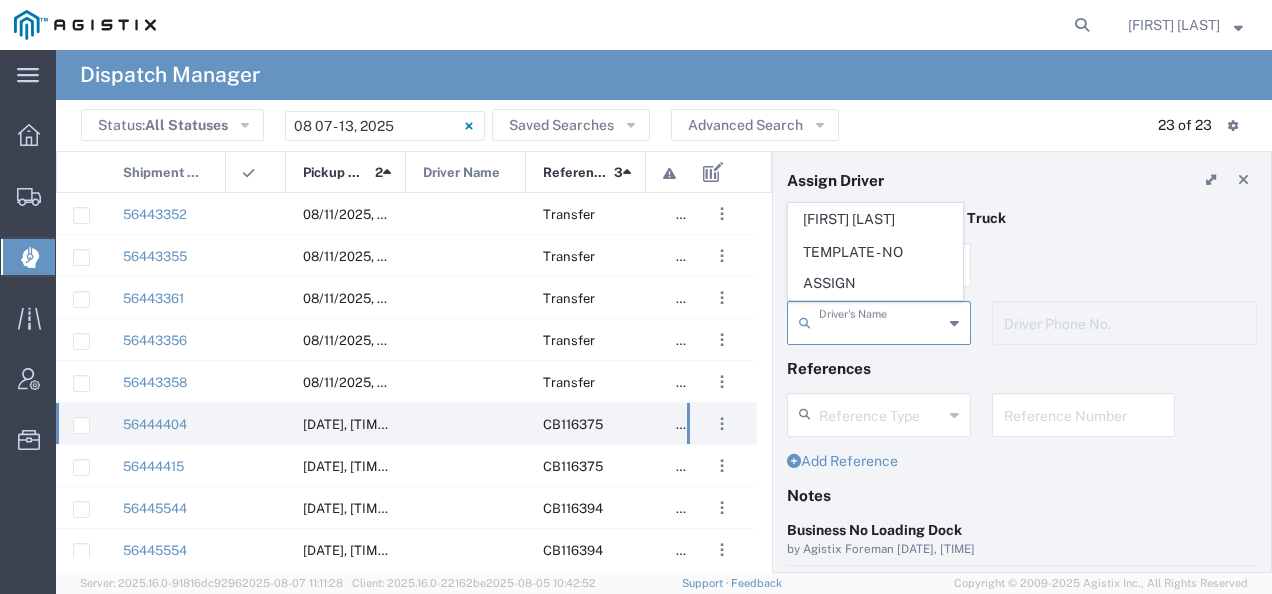 click at bounding box center [881, 321] 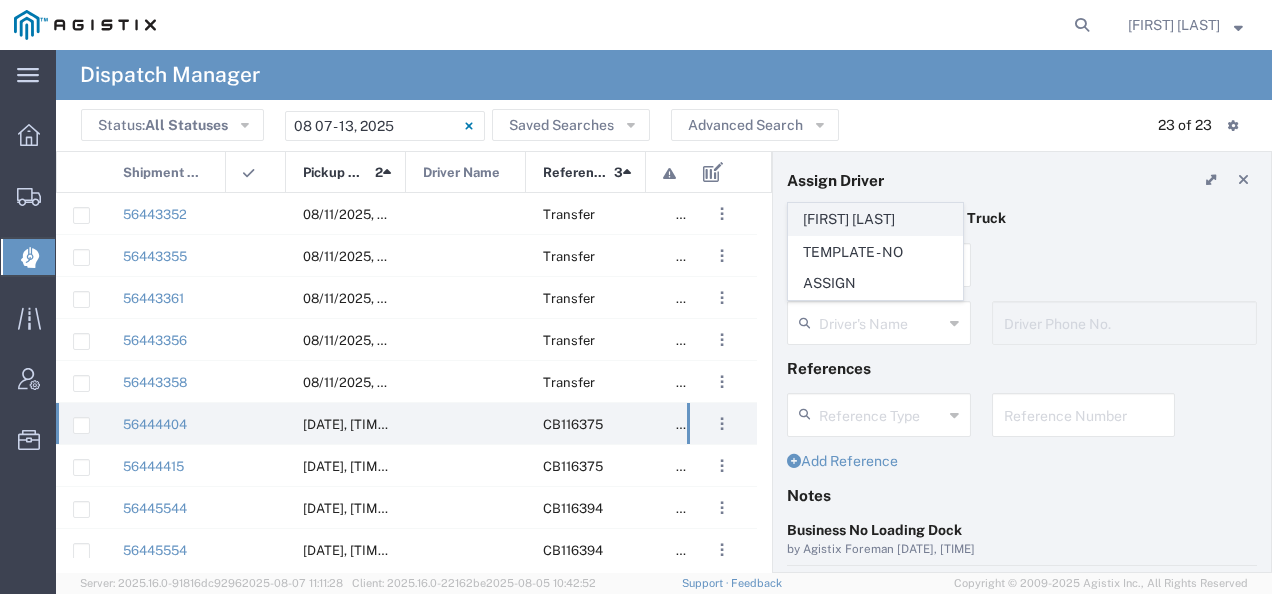 click on "[FIRST] [LAST]" 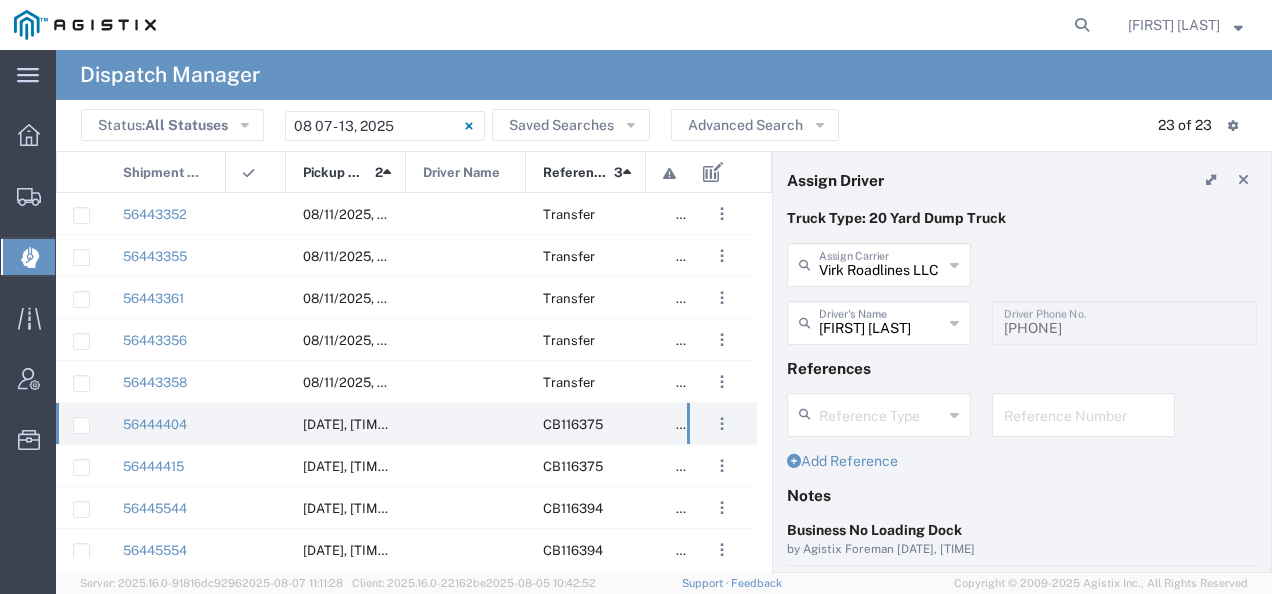 scroll, scrollTop: 200, scrollLeft: 0, axis: vertical 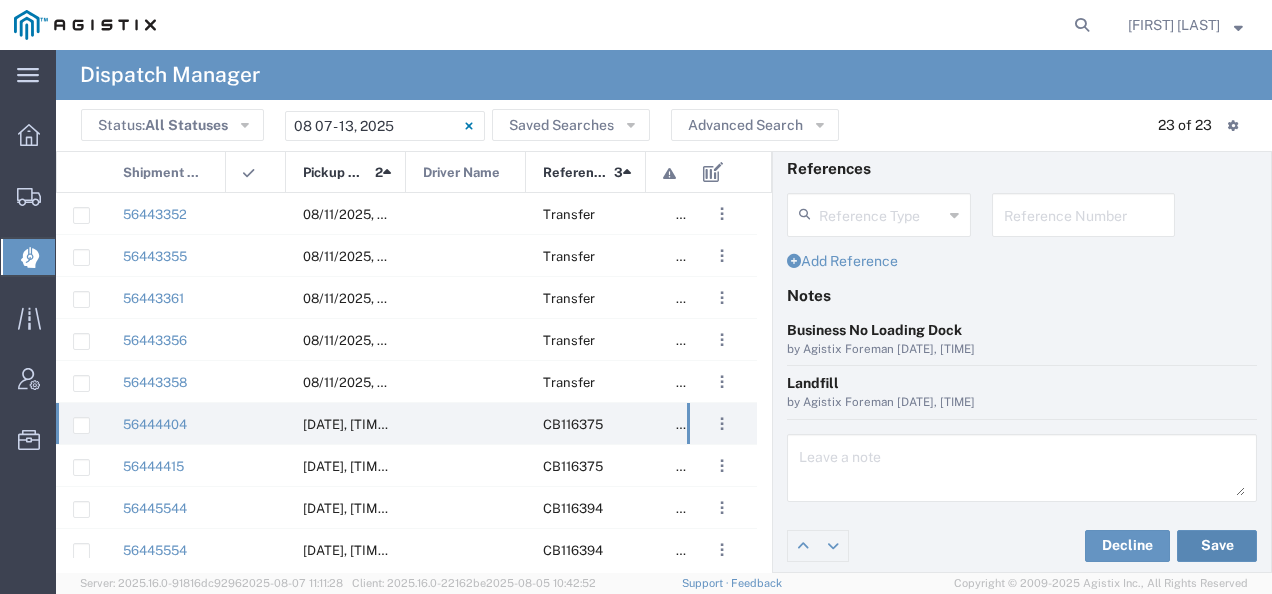click on "Save" 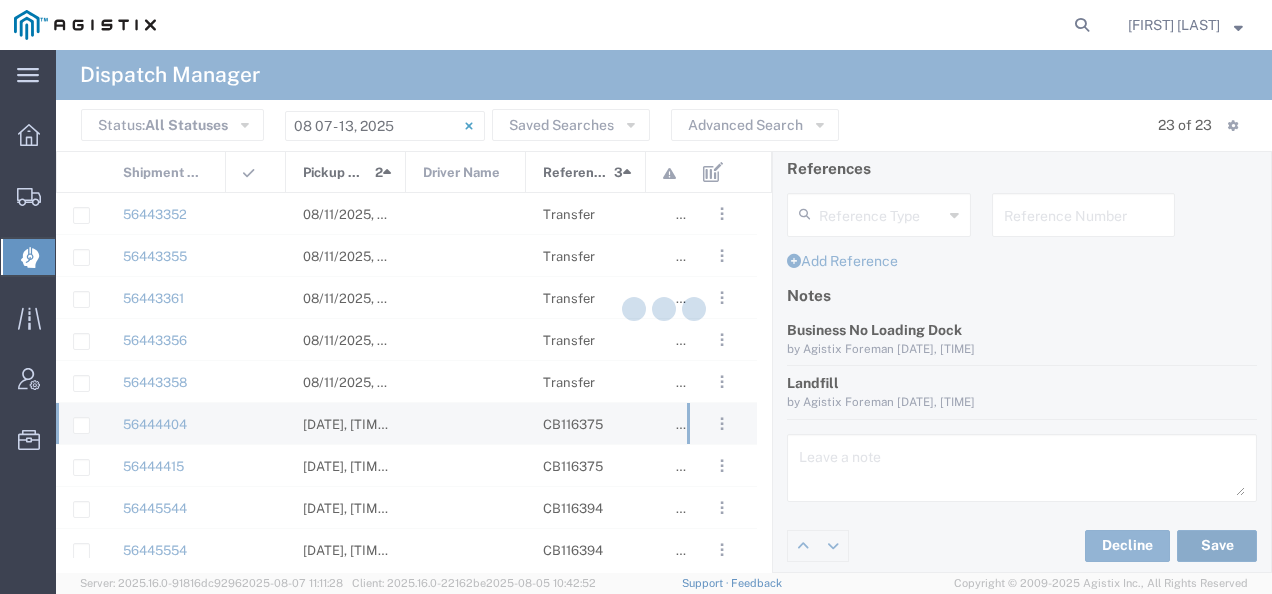 type on "[FIRST] [LAST]" 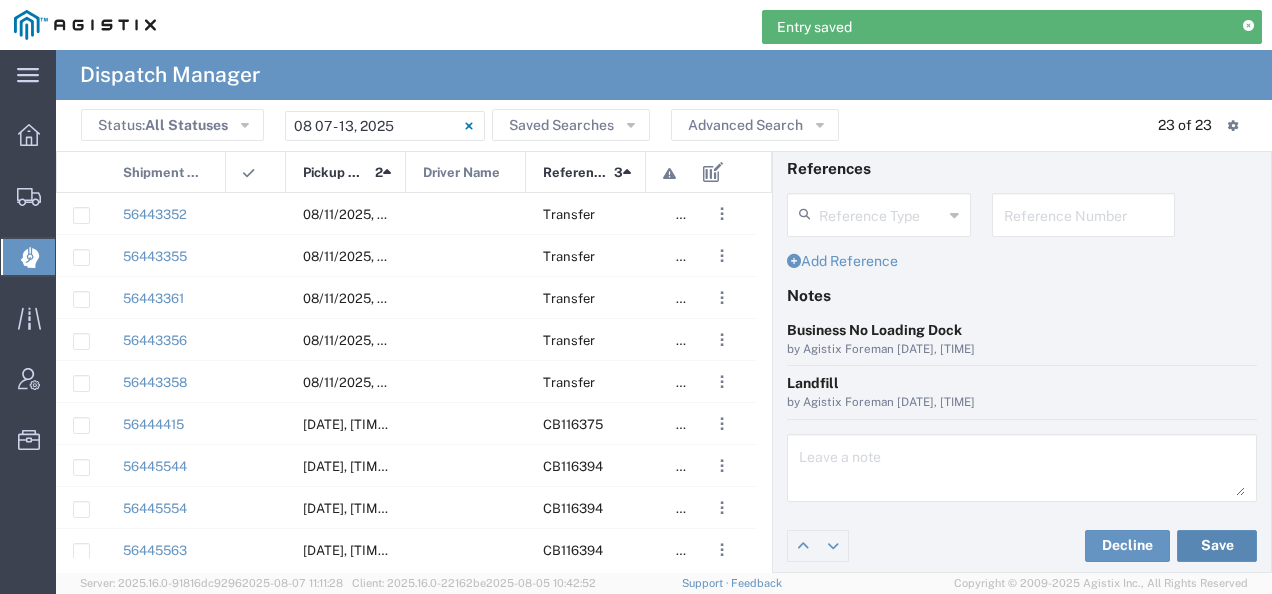 scroll, scrollTop: 0, scrollLeft: 0, axis: both 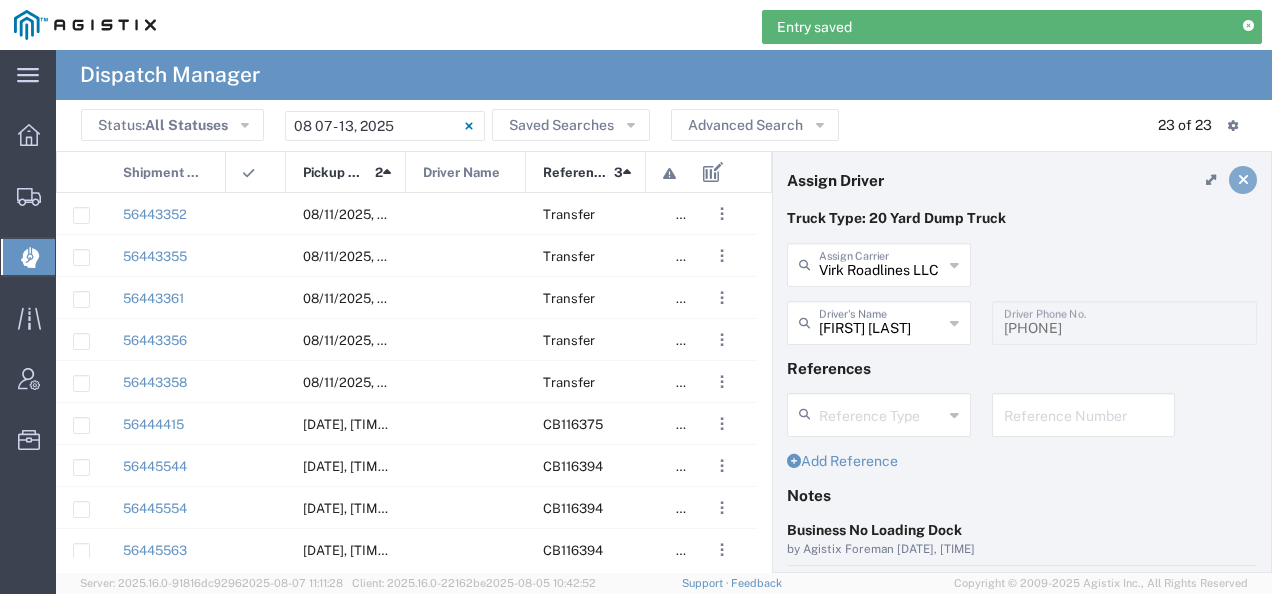 click 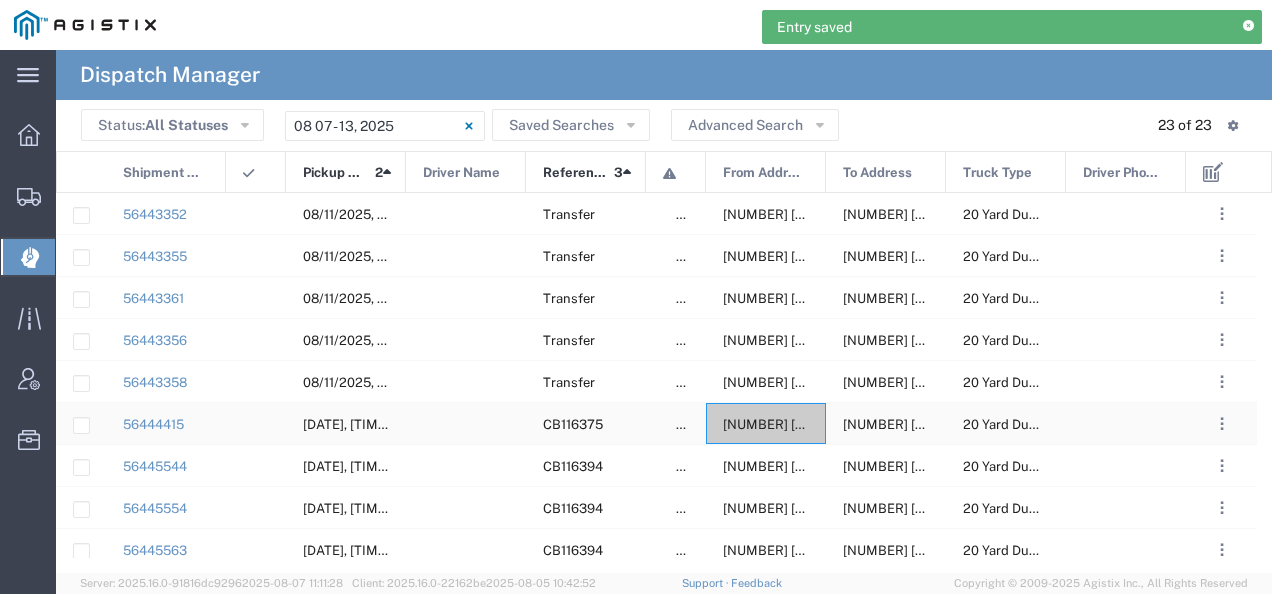 click on "[NUMBER] [STREET], [CITY], [STATE], [POSTAL_CODE], [COUNTRY]" 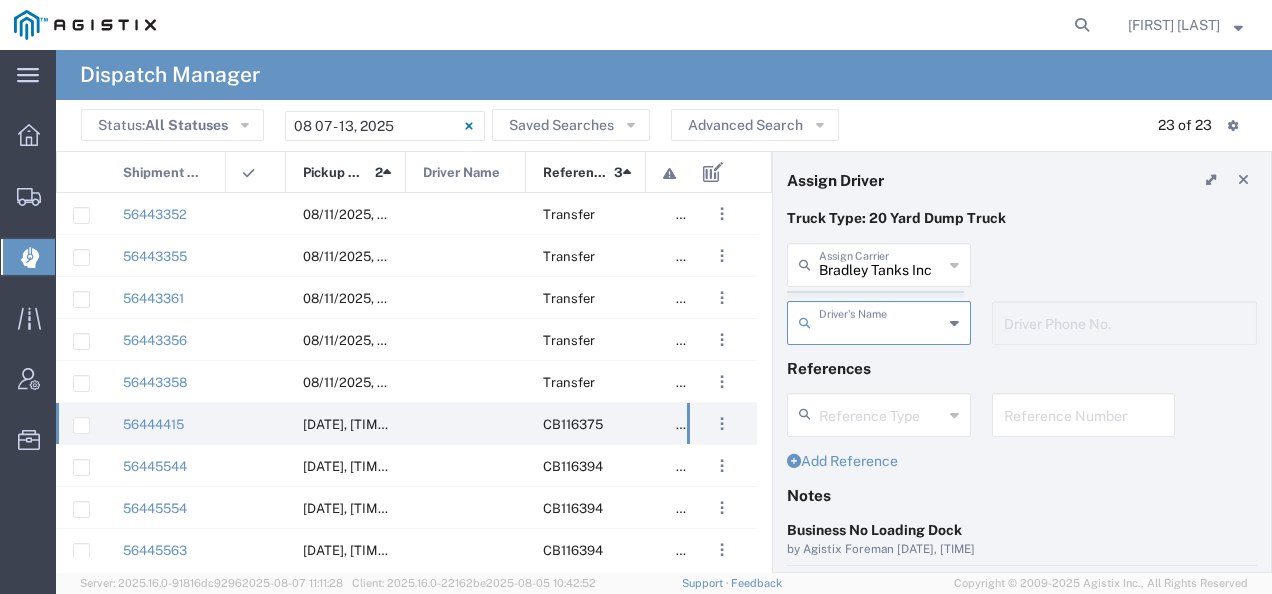 click on "Bradley Tanks Inc Assign Carrier Bradley Tanks Inc AC Transportation ACE Trucking Aguirre & Sons Trucking Alberto Trucking Araiza Trucking, Inc Arnulfo Sierra Arturo Bolanos Hernandez Auto Dream Transport Inc Botello Transportation Inc Byars Trucking Cardenas Trucking LLC Central Valley Trucking, Inc D & H Transport, LLC Delta Express, Inc Destination Anywhere Trucking Discovery Hydrovac DNJ Transport Inc E&A Trucking Eighteen Trucking Fernandez Trucking Corp GLC Transportation GMZ Transport LLC Gonzalez Xpress Inc GTZ Trucking Hernandez Trucking Horacio Lopez Transportation I.E.C. Puno Transport Ibarra Trucking INC Trucking J&L Garcia Transport Inc J&R Trucking JC Family Trucking JCL Trucking Jeffrey C Bodway JER Logistics LLC JG Trucking Inc JMS Carriers Inc LA Trucking LD Transportation Los Gomez Trucking Luis Sandoval M Silva Transport Inc Manor Trucking Marquez Trucking Inc Mels Trucking Inc Melvyn Ortiz Trucking Millan Trucking N C Brun & Son LLC Navarro's Bros, Inc Novus Societas, Inc Reyes Trucking" 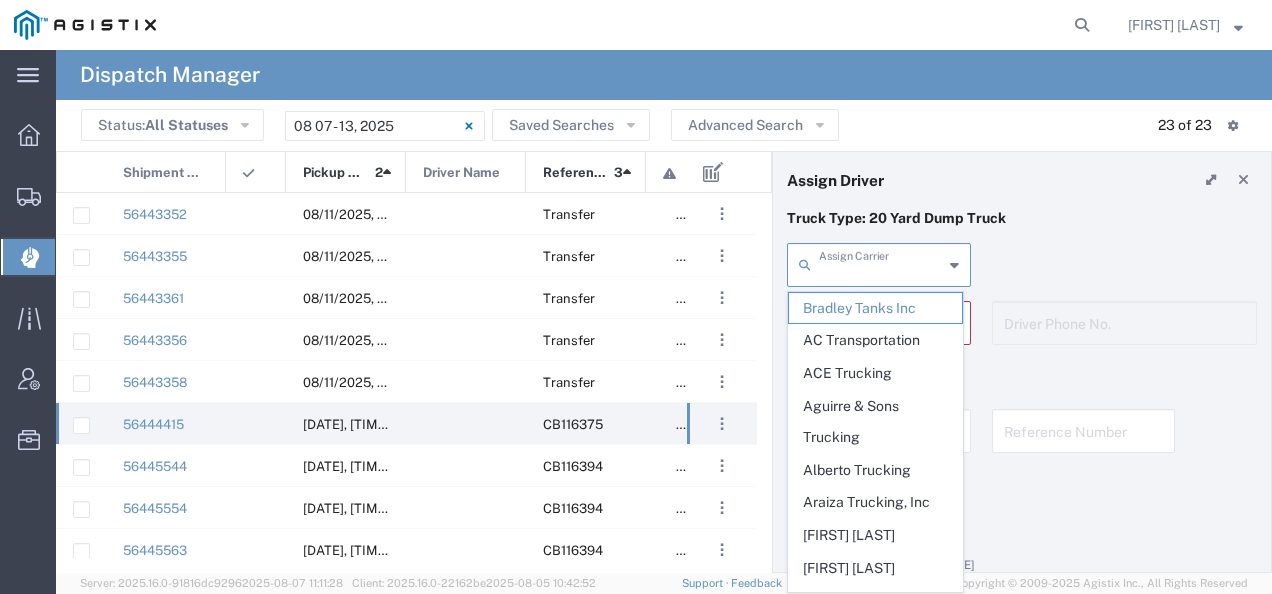 click at bounding box center [881, 263] 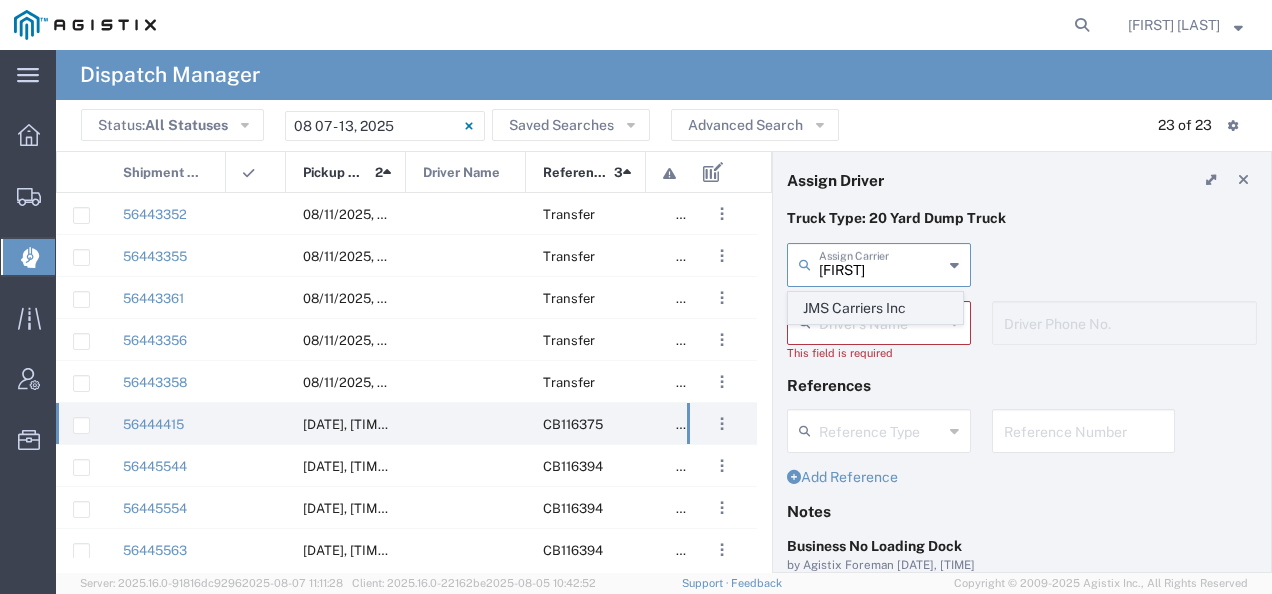 click on "JMS Carriers Inc" 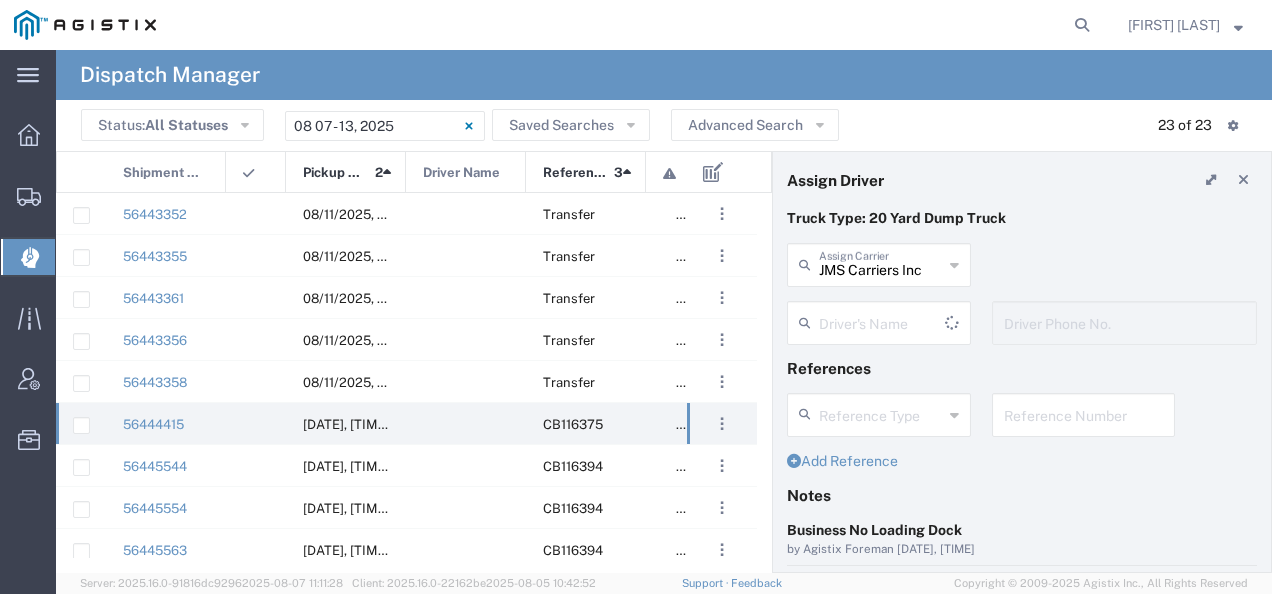 click at bounding box center (882, 321) 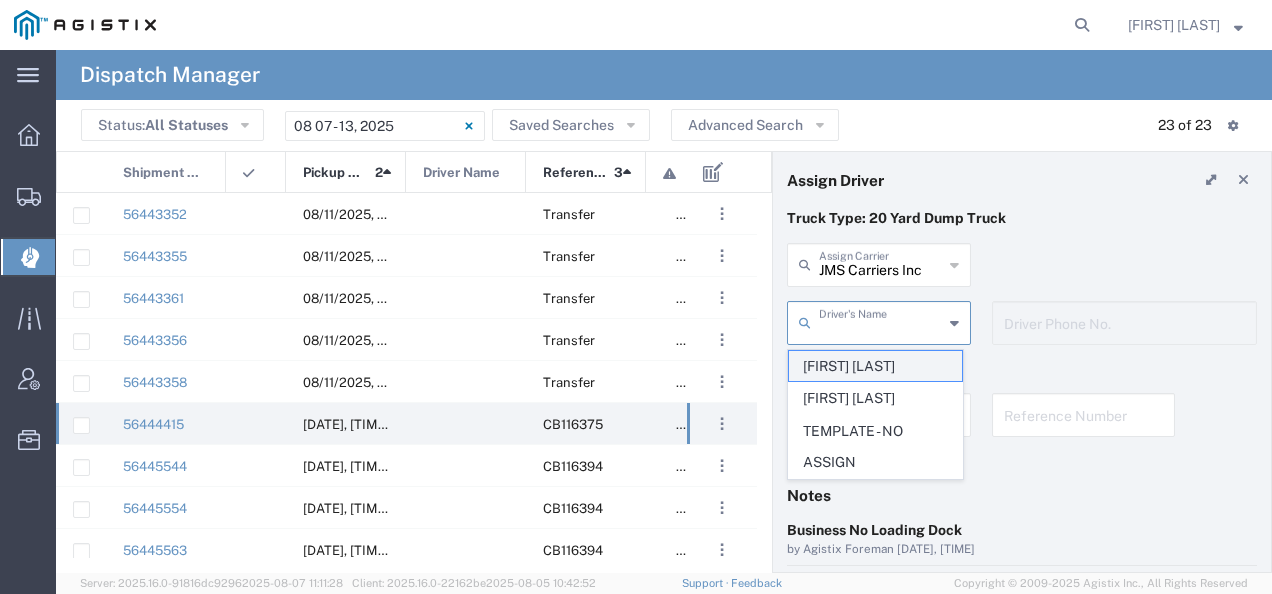 click on "[FIRST] [LAST]" 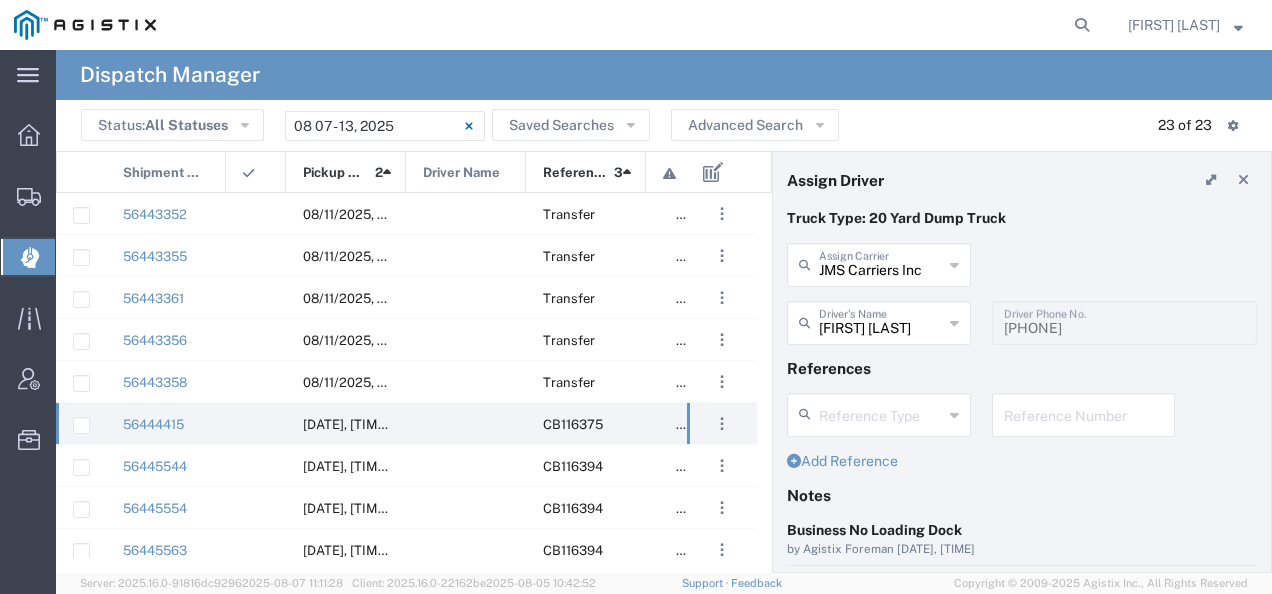 scroll, scrollTop: 200, scrollLeft: 0, axis: vertical 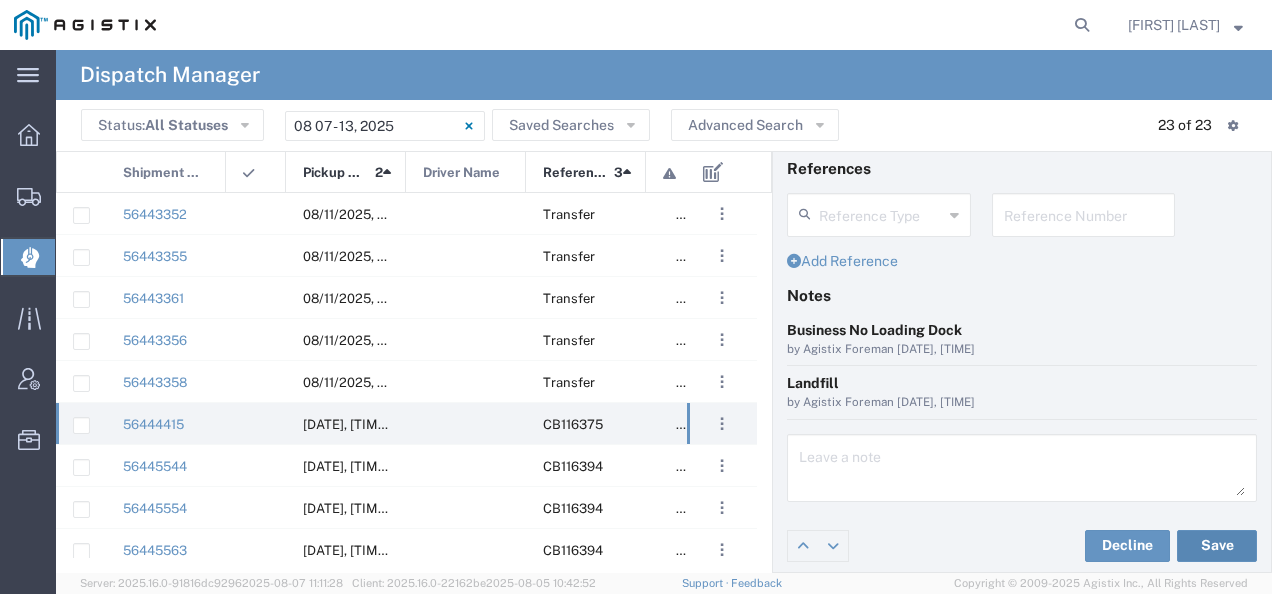 click on "Save" 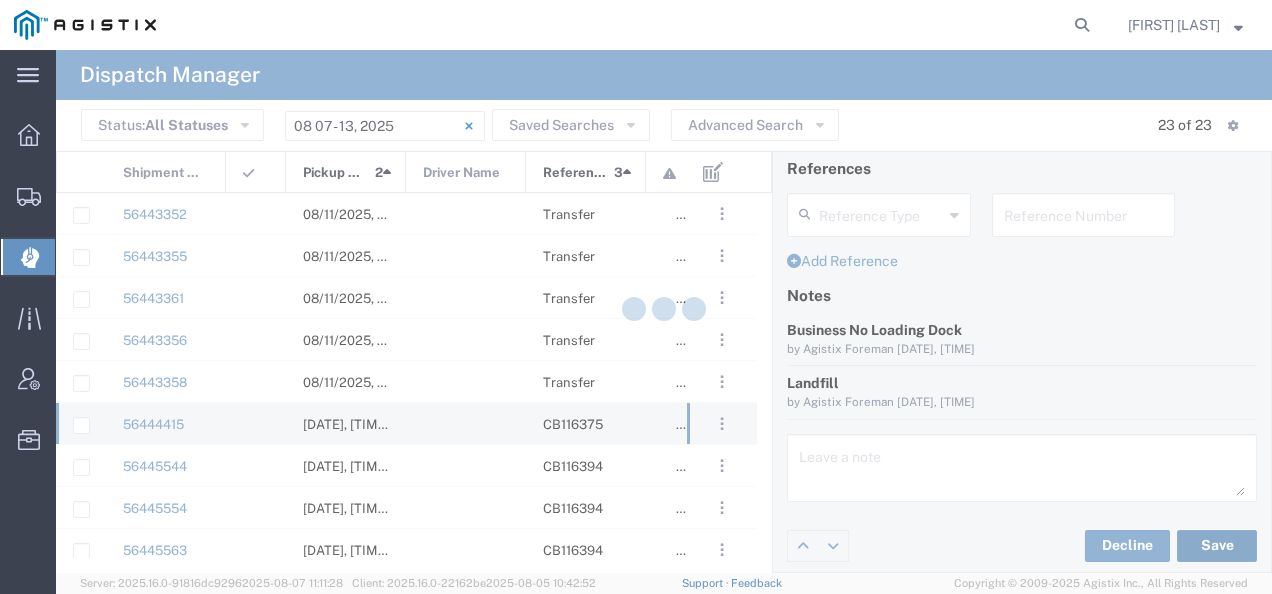 type on "[FIRST] [LAST]" 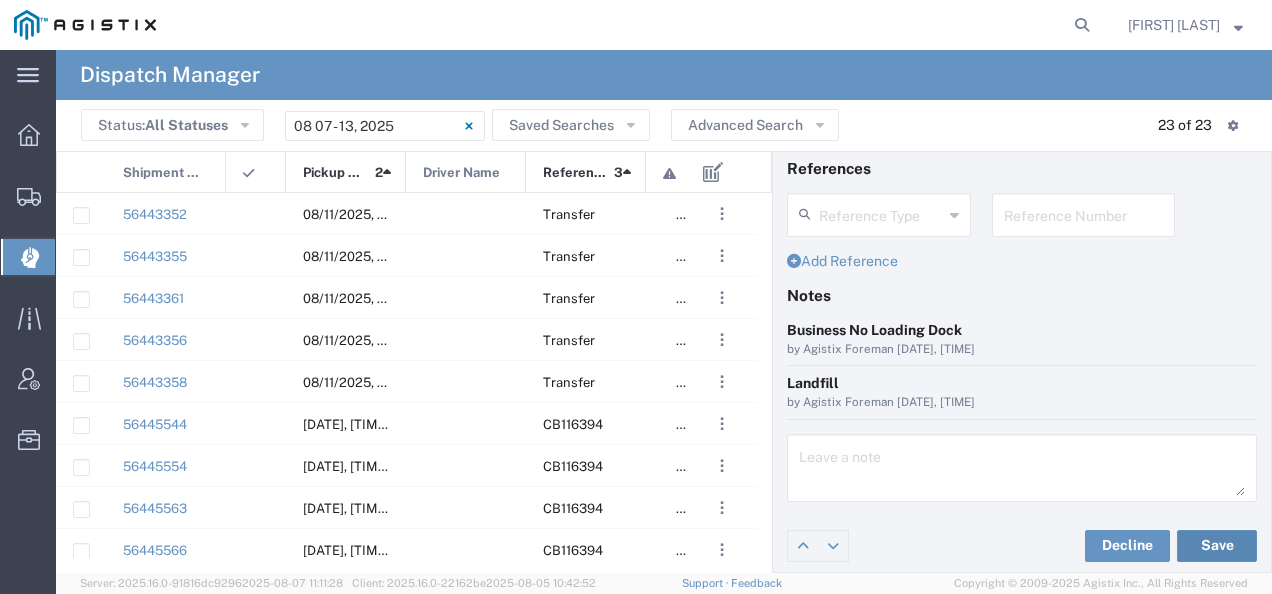 scroll, scrollTop: 0, scrollLeft: 0, axis: both 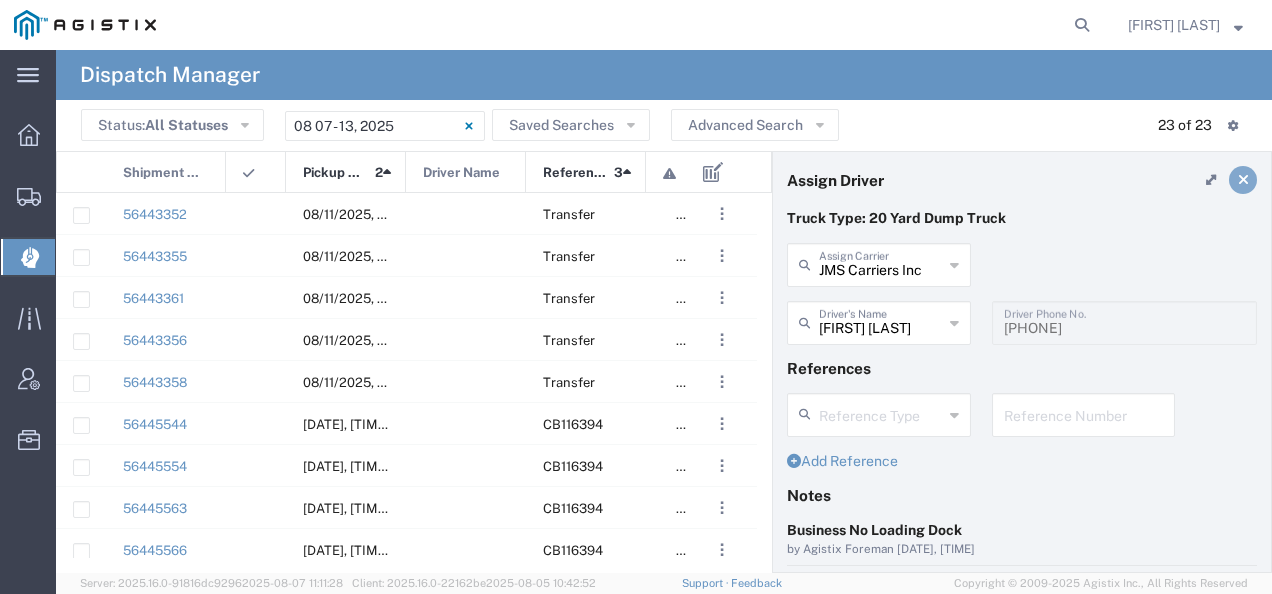 click 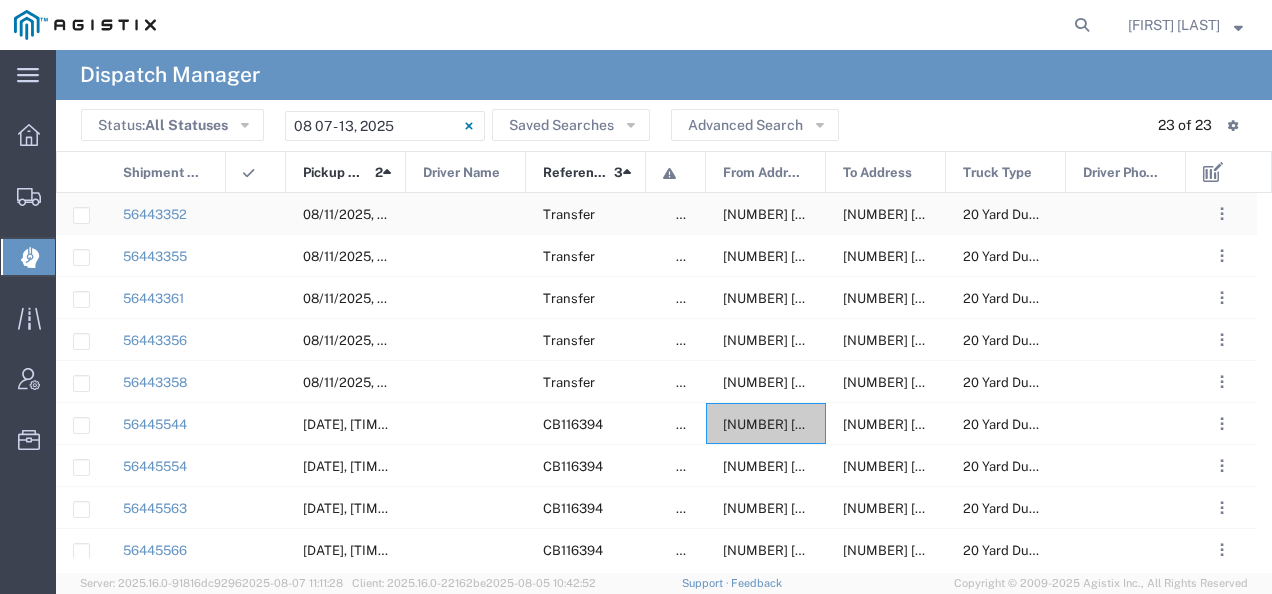 click on "[NUMBER] [STREET], [CITY], [STATE], [POSTAL_CODE], [COUNTRY]" 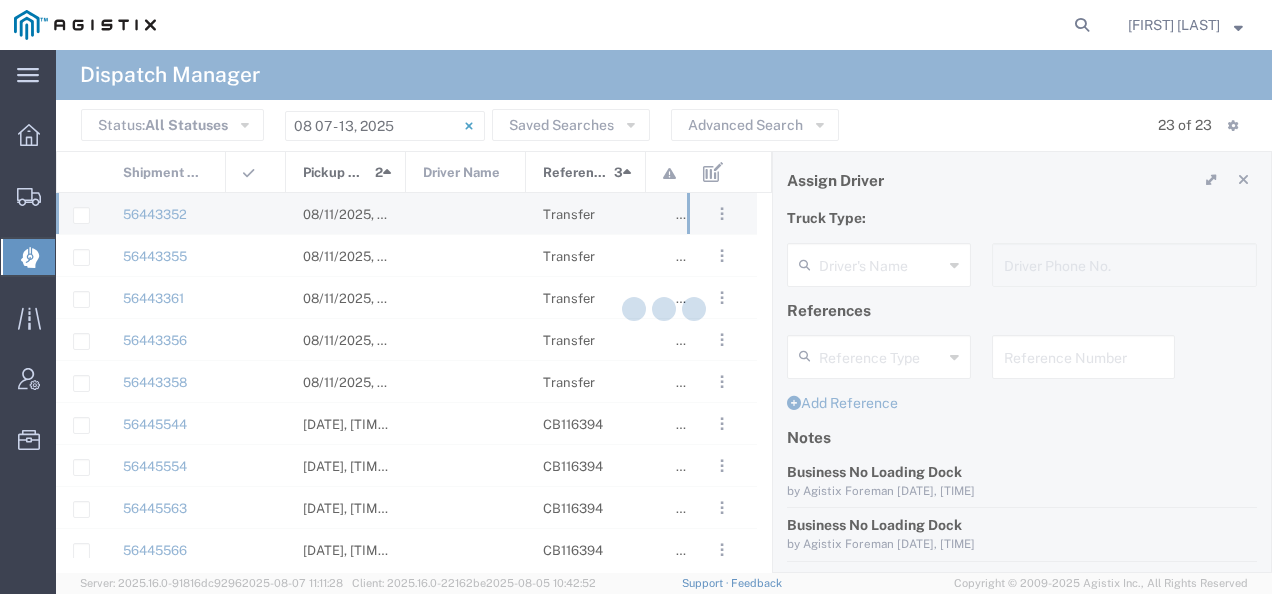 click 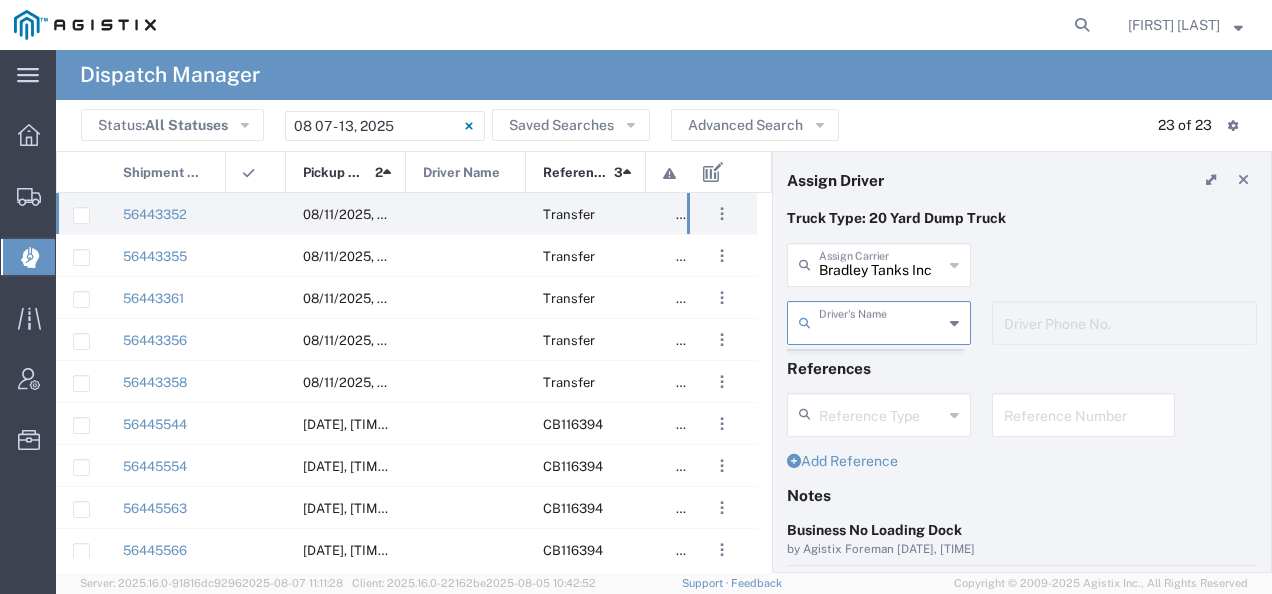 click at bounding box center (881, 321) 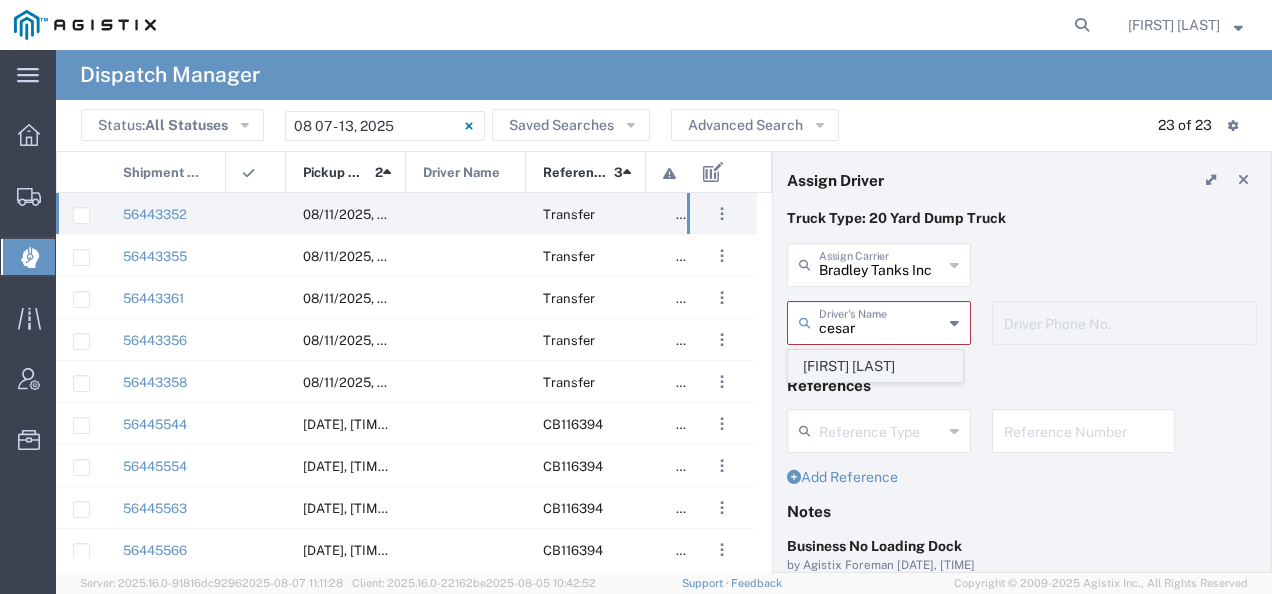 click on "[FIRST] [LAST]" 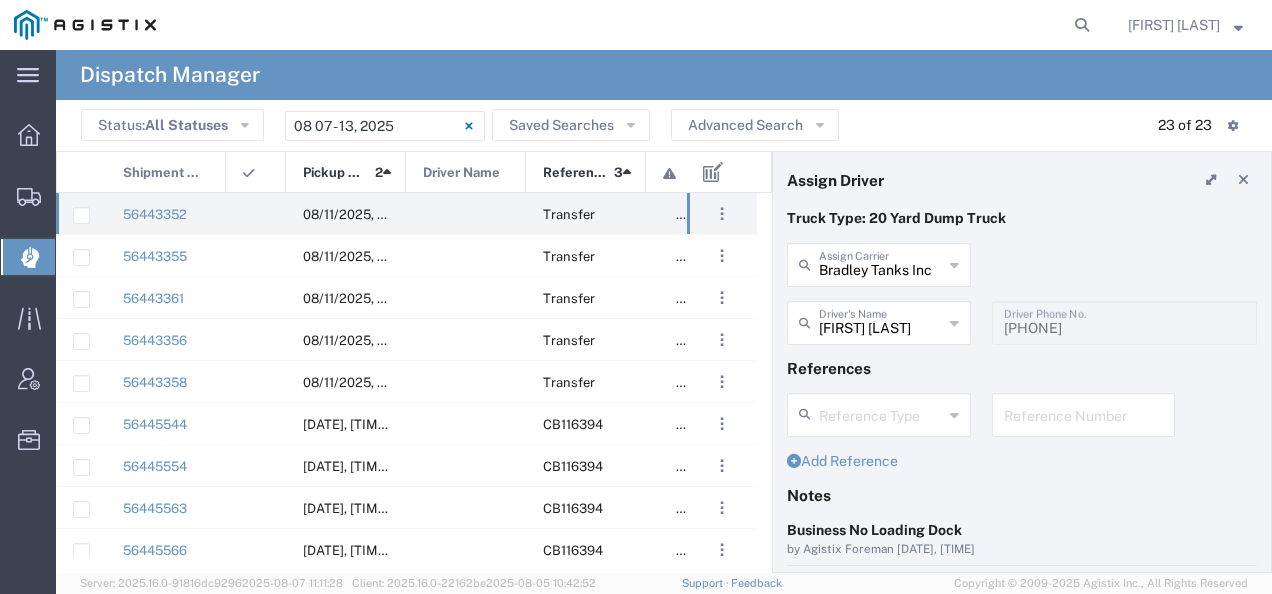 scroll, scrollTop: 200, scrollLeft: 0, axis: vertical 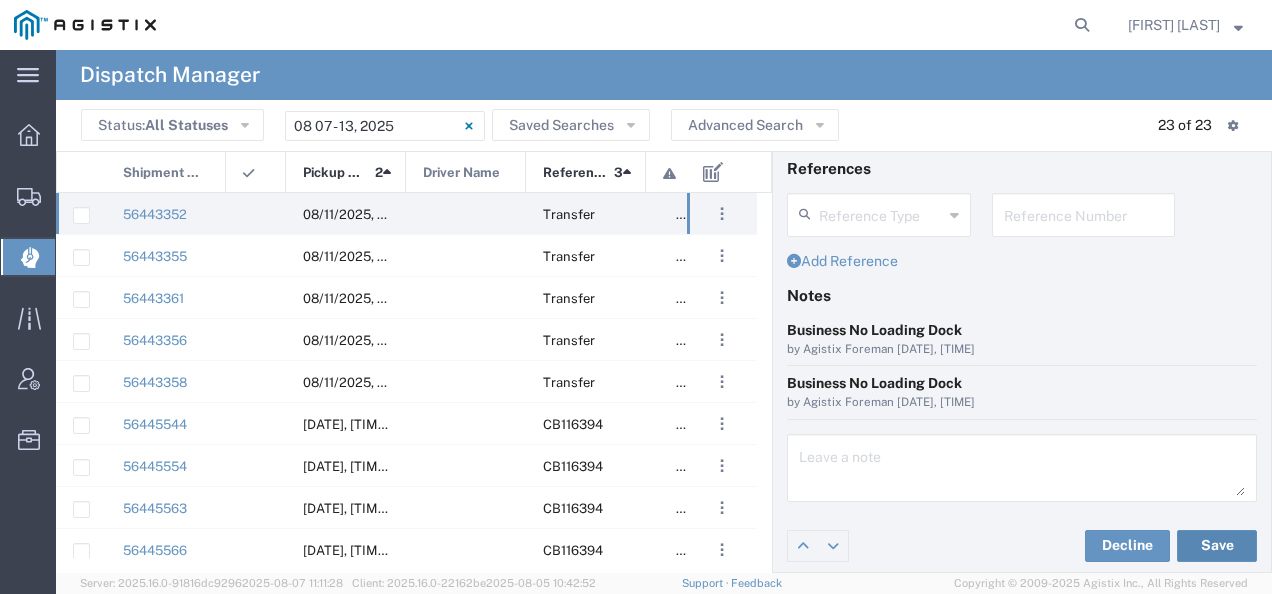 click on "Save" 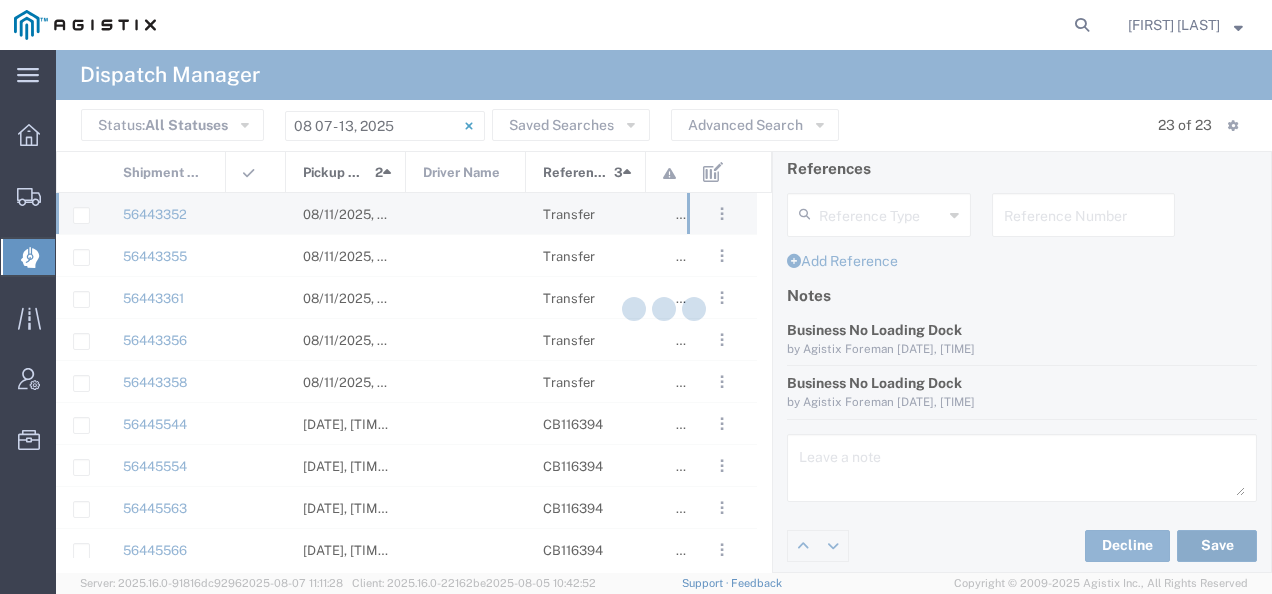 type on "[FIRST] [LAST]" 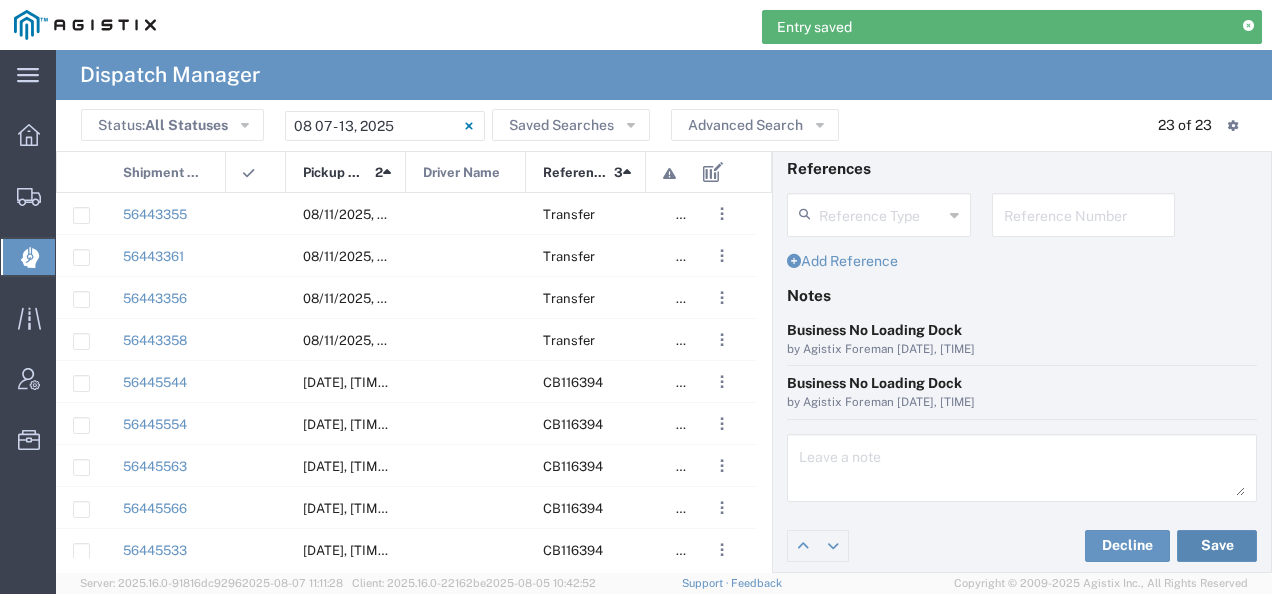 scroll, scrollTop: 0, scrollLeft: 0, axis: both 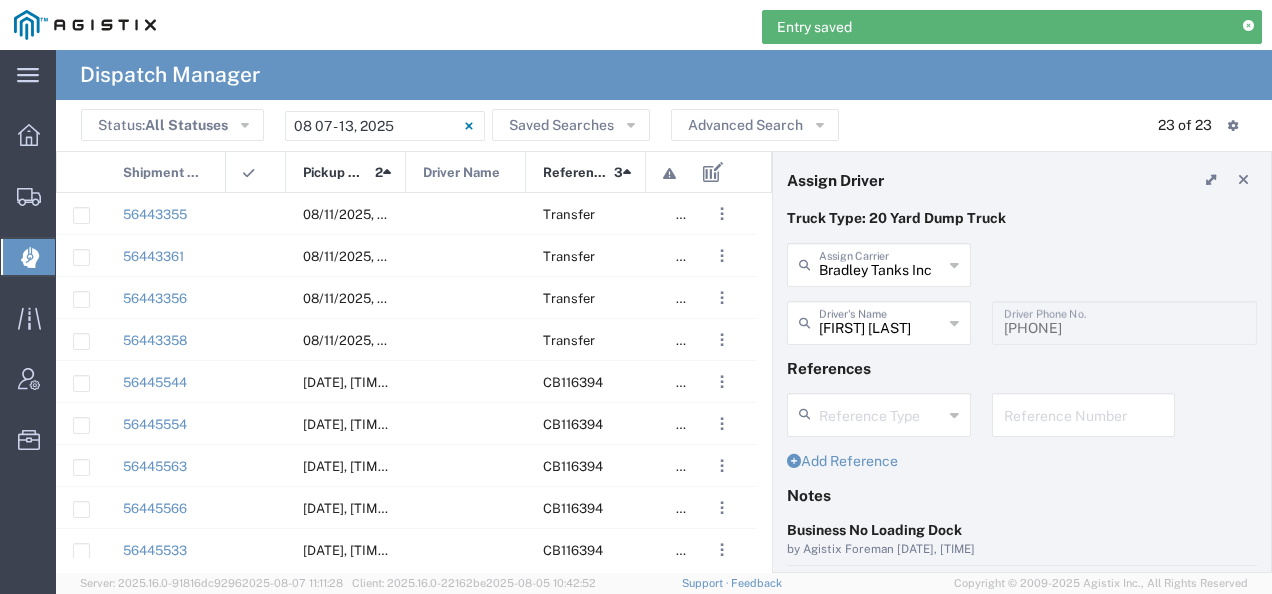 click on "Assign Driver" 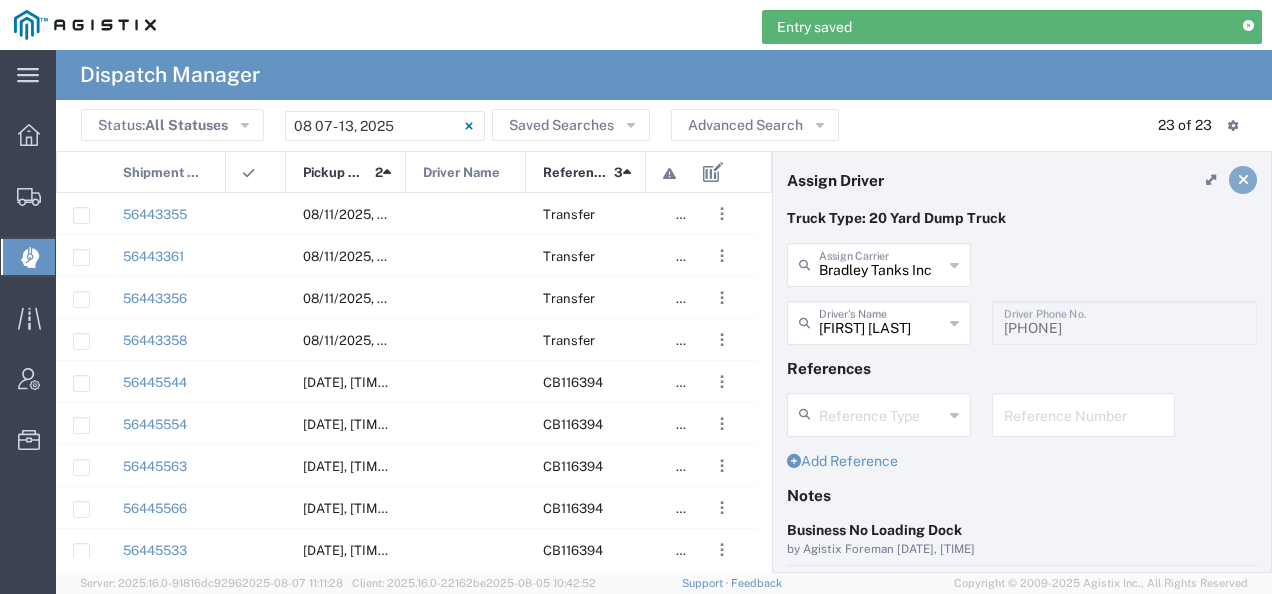 click 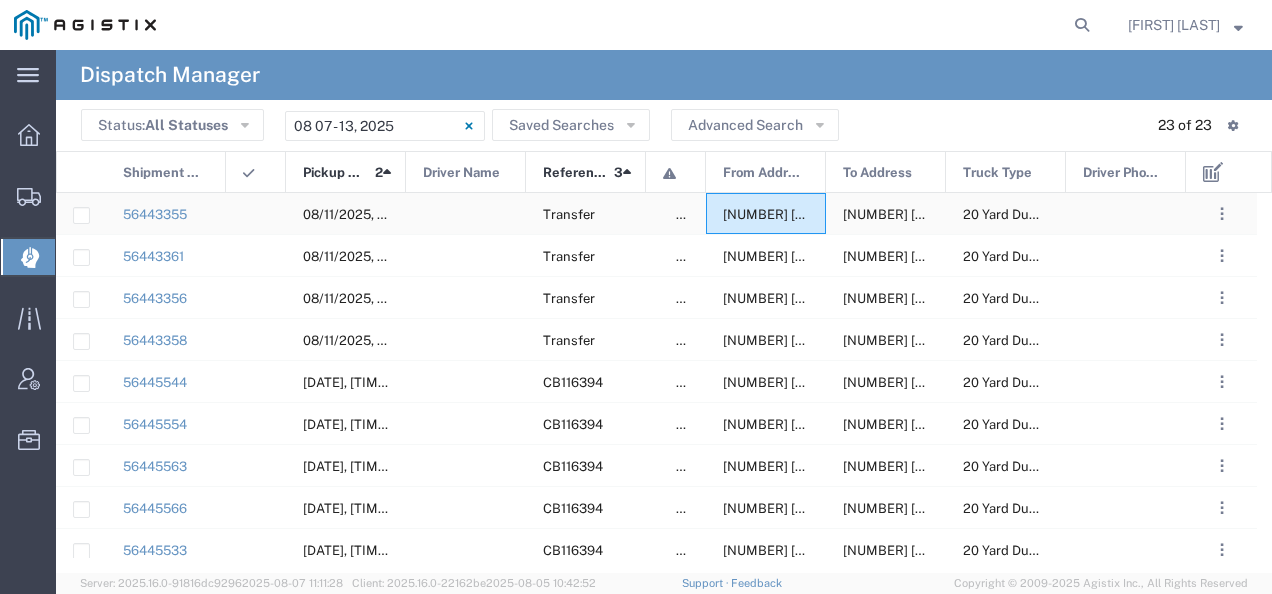 click on "[NUMBER] [STREET], [CITY], [STATE], [POSTAL_CODE], [COUNTRY]" 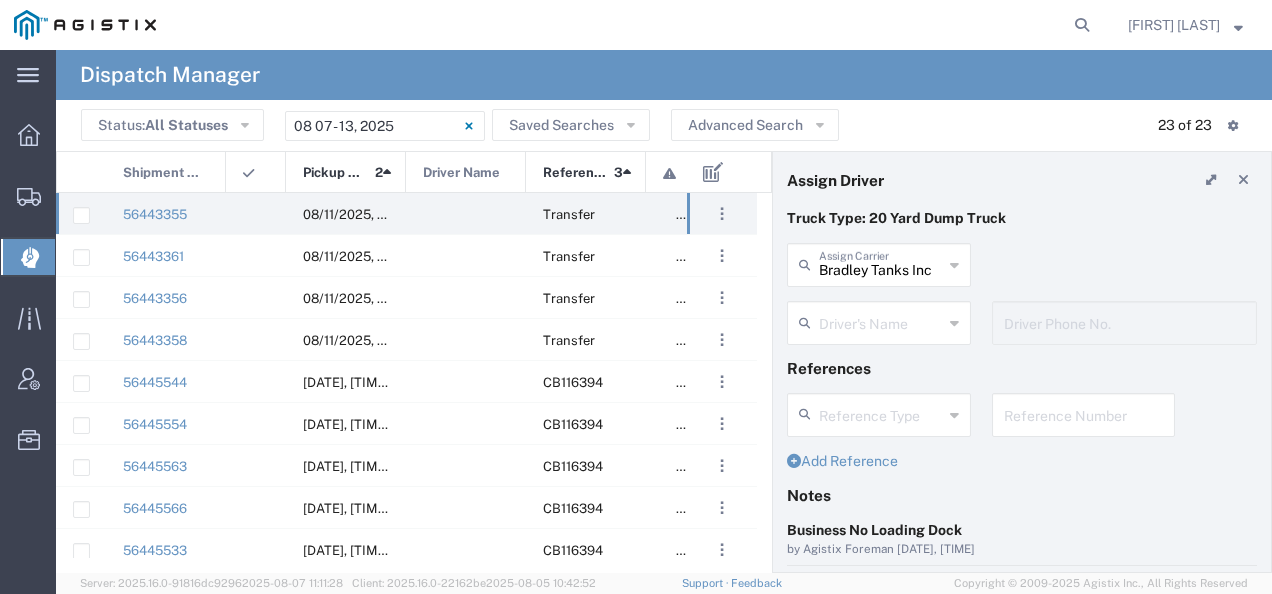 click at bounding box center [881, 321] 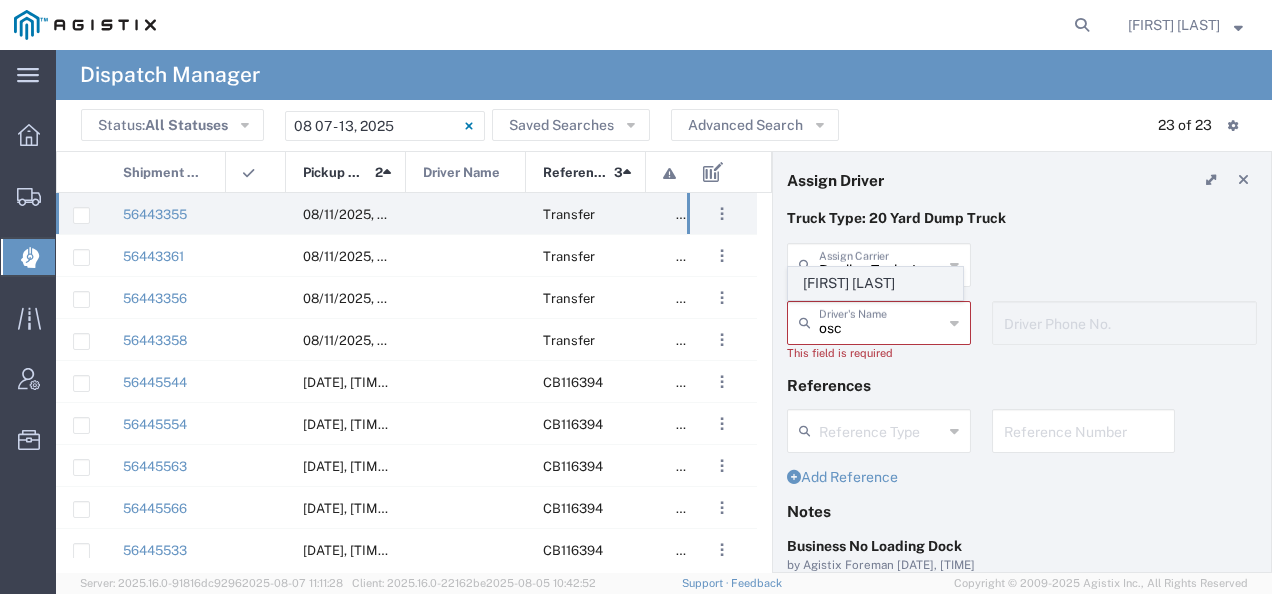 click on "[FIRST] [LAST]" 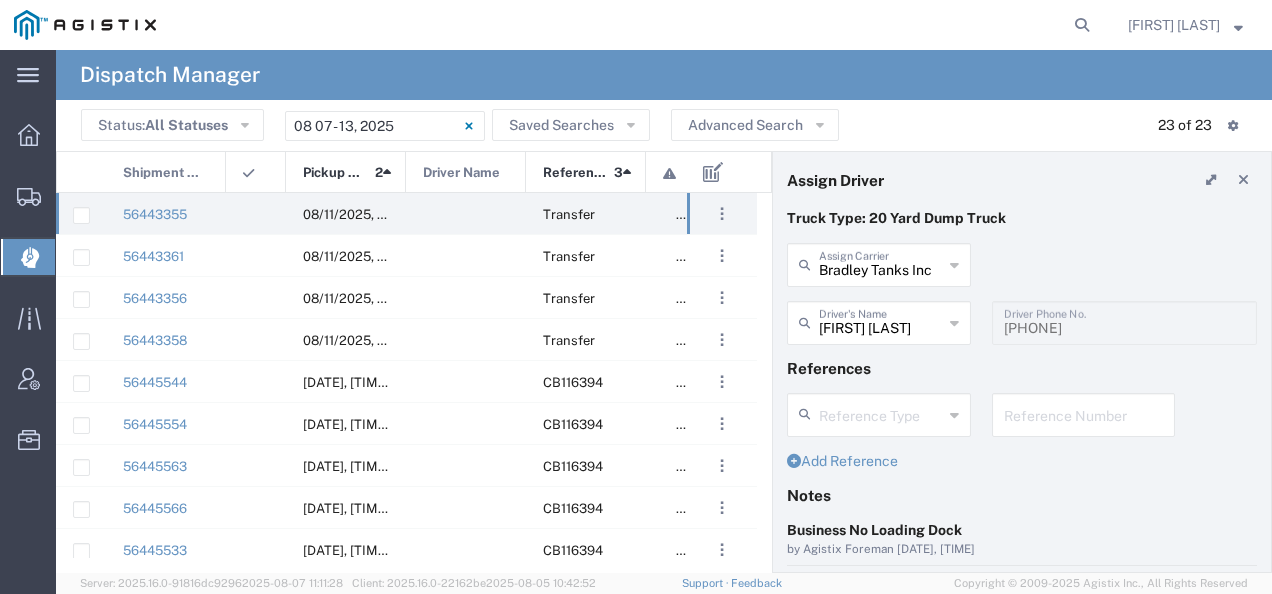 scroll, scrollTop: 200, scrollLeft: 0, axis: vertical 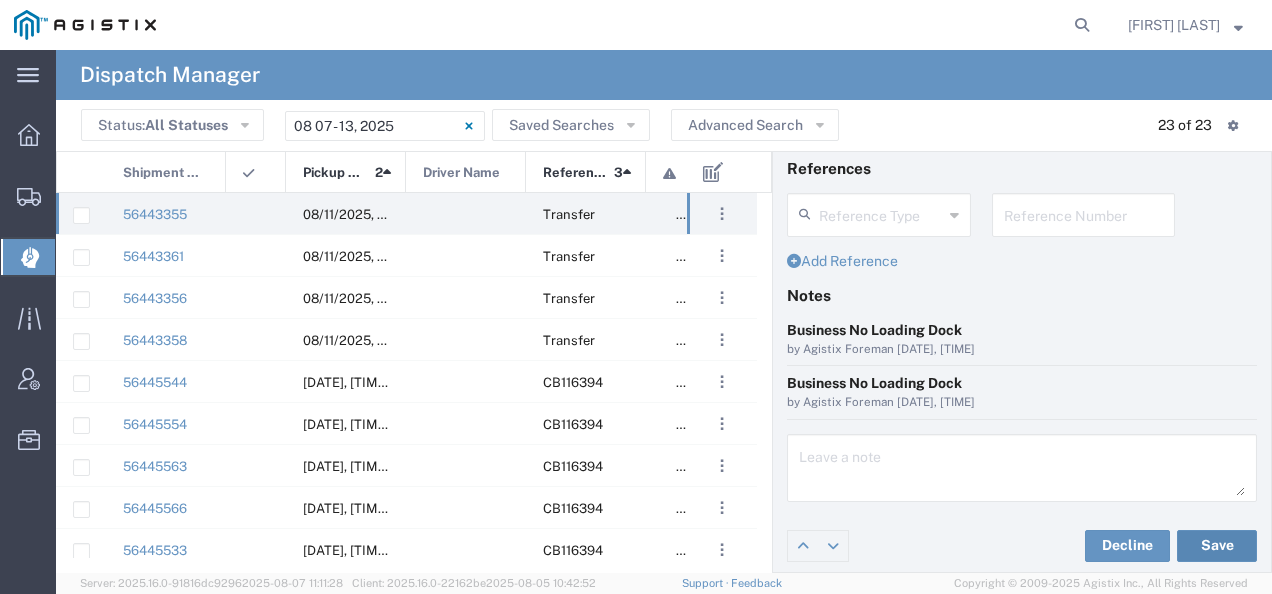 click on "Save" 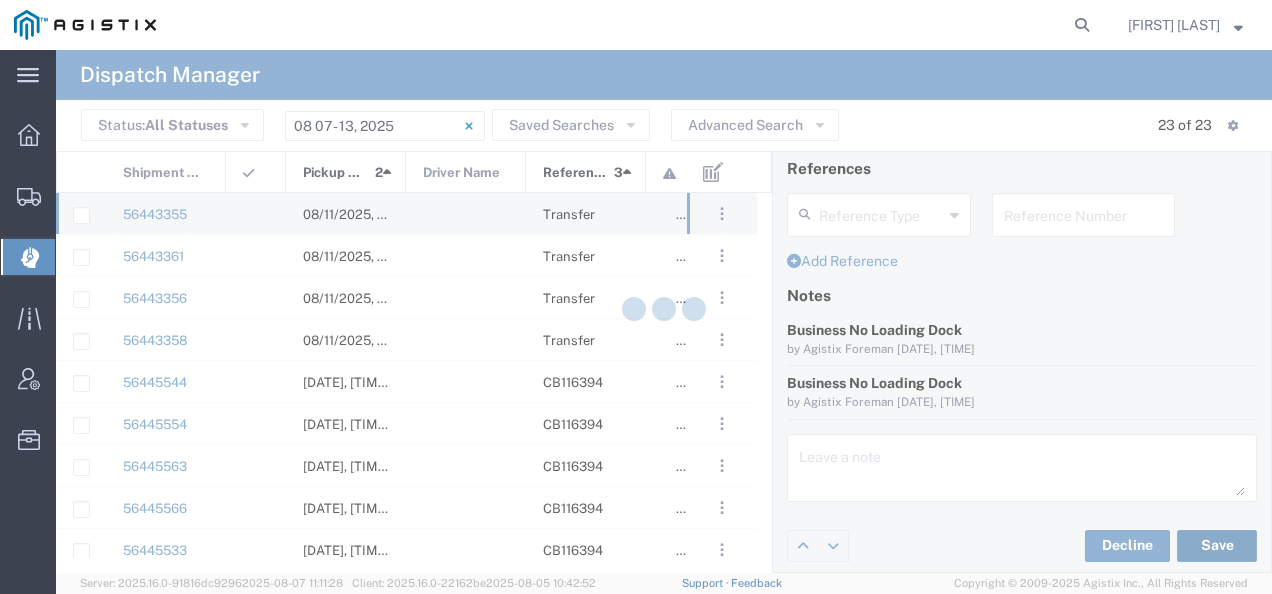 type on "[FIRST] [LAST]" 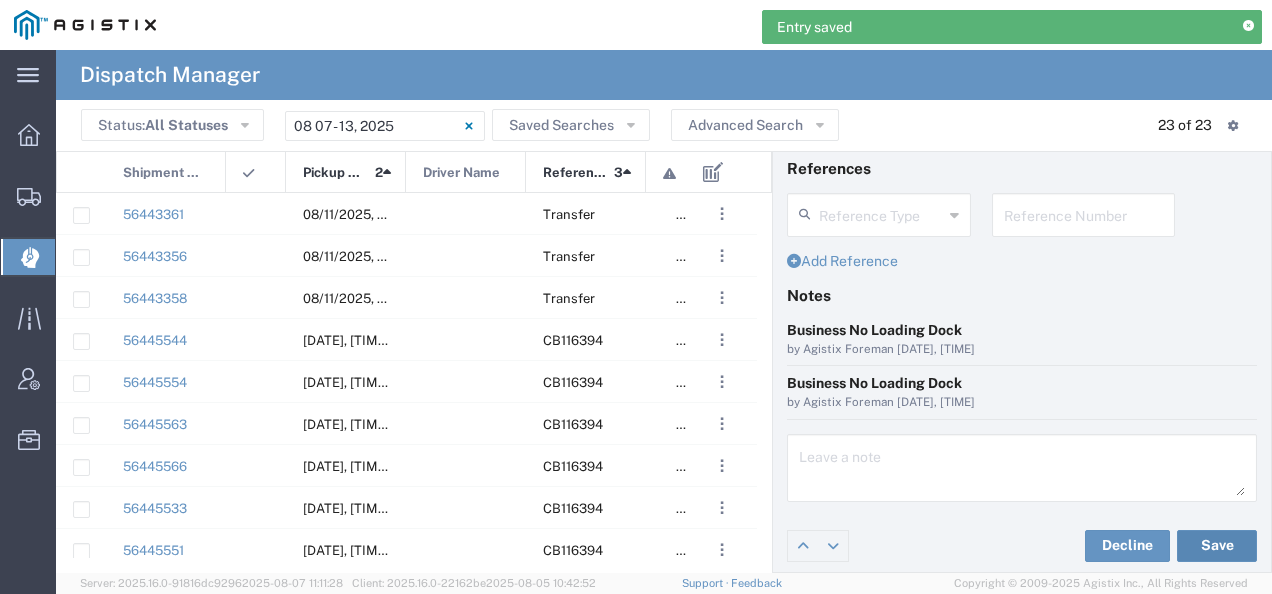 scroll, scrollTop: 0, scrollLeft: 0, axis: both 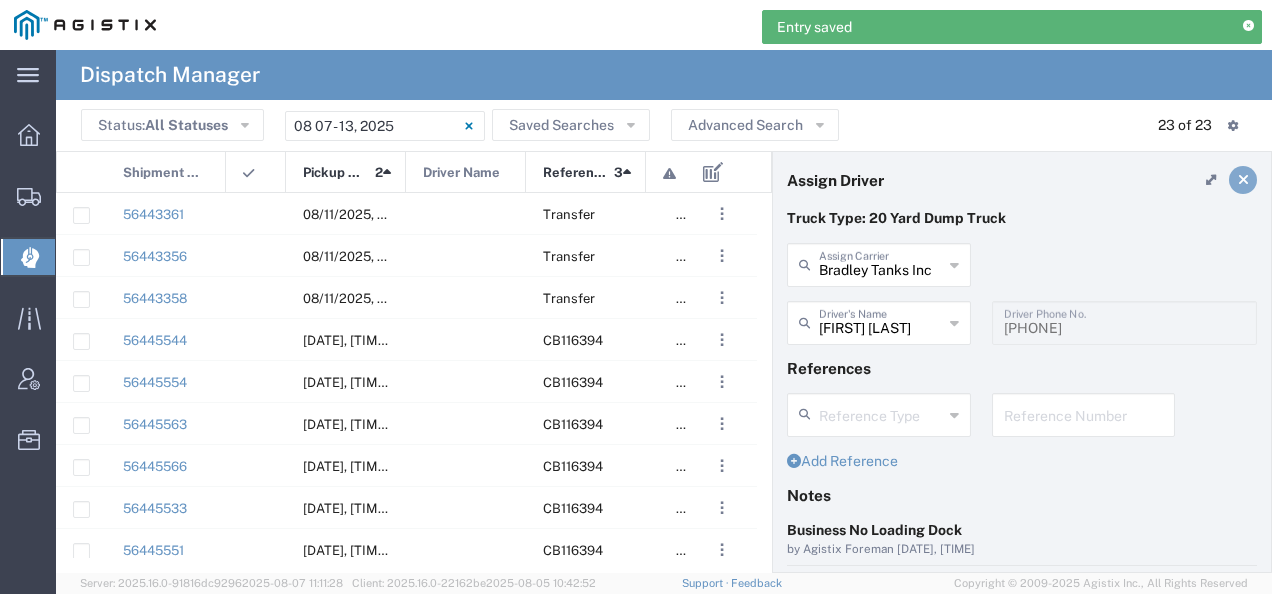 click 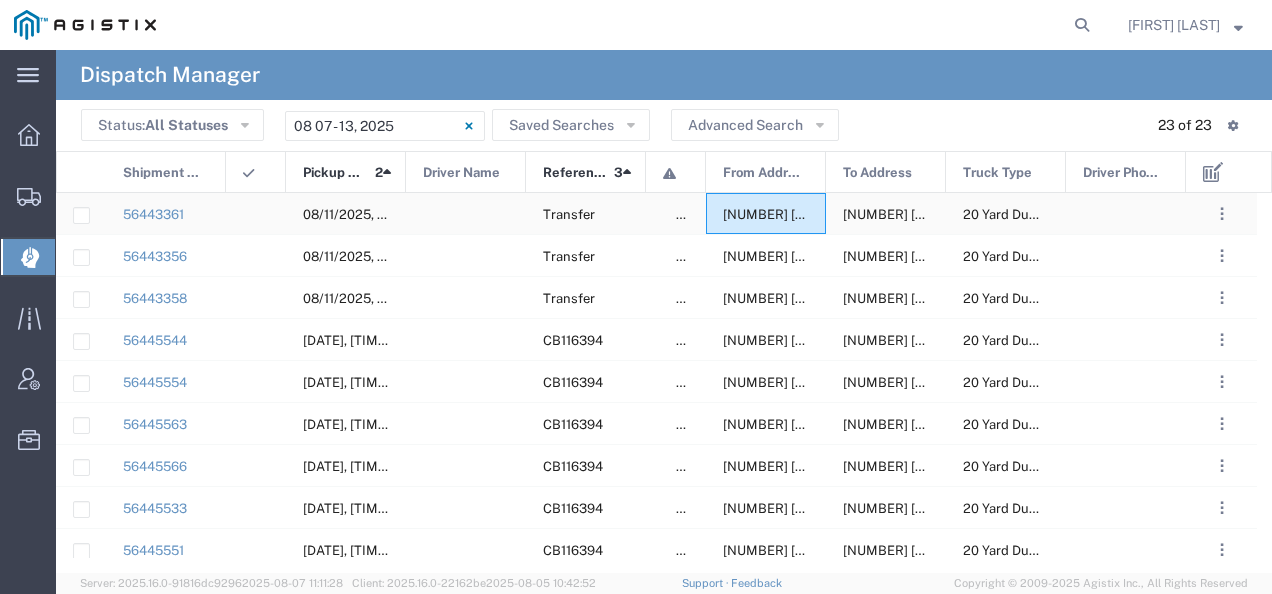 click on "[NUMBER] [STREET], [CITY], [STATE], [POSTAL_CODE], [COUNTRY]" 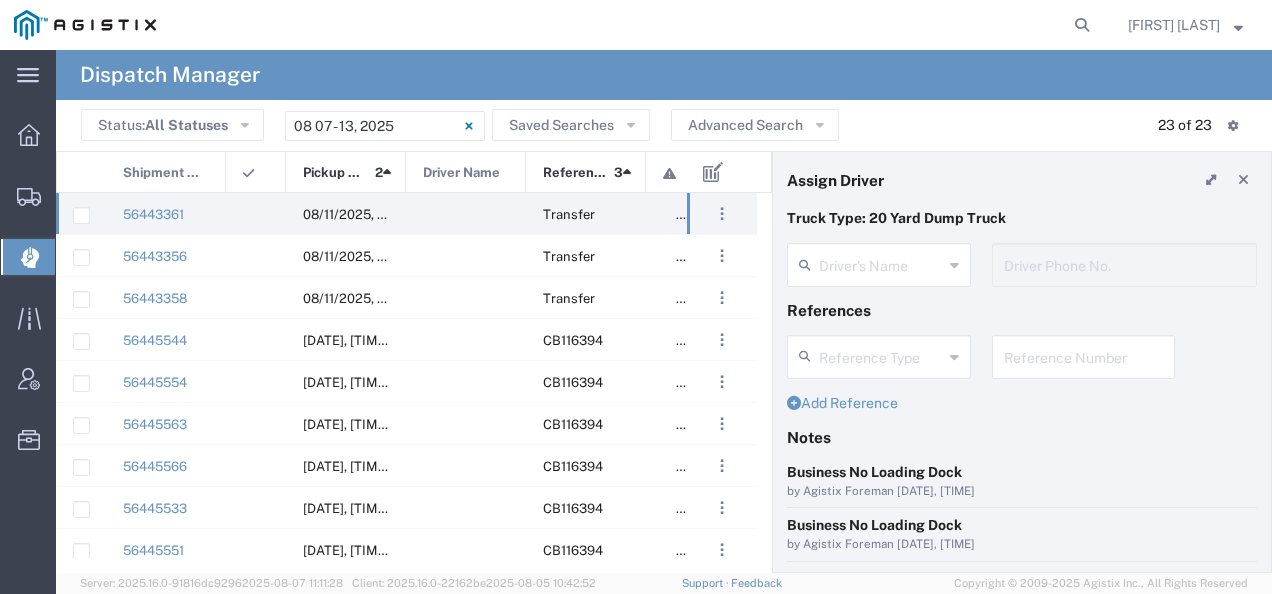 click on "Driver's Name Driver Phone No." 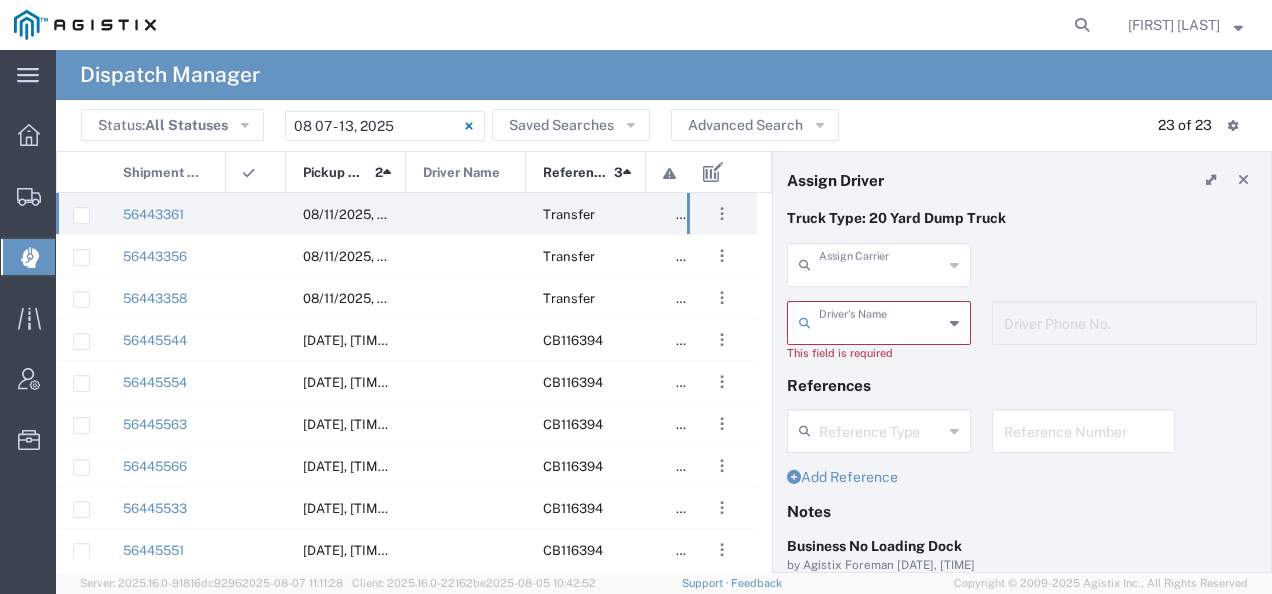 click at bounding box center (881, 263) 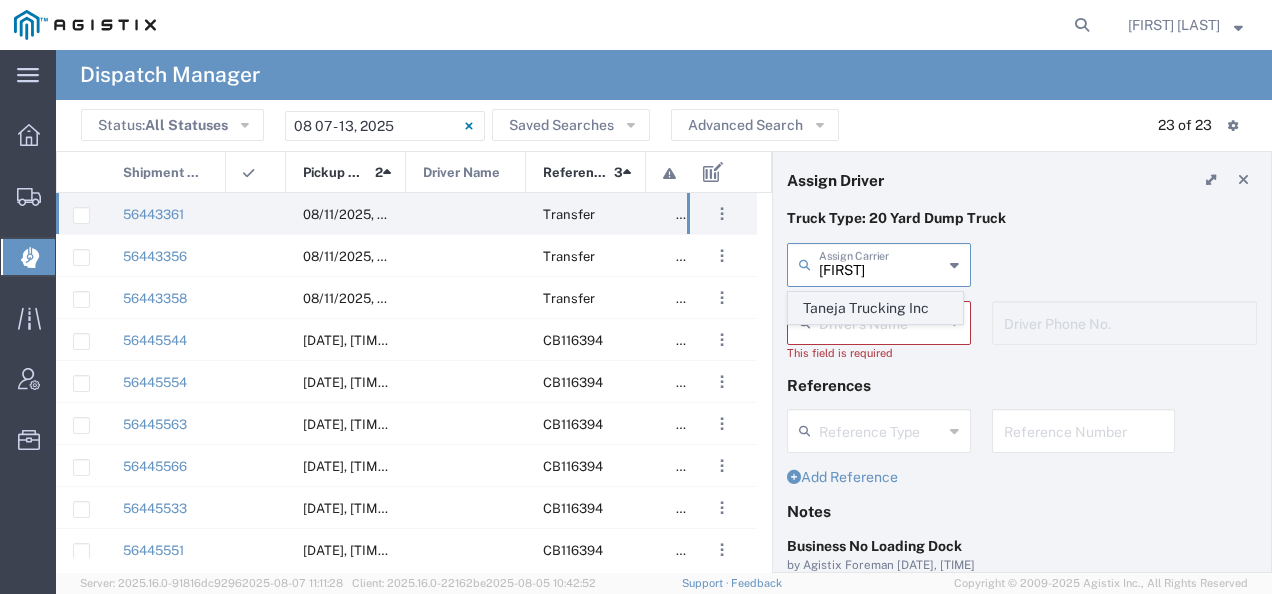 click on "Taneja Trucking Inc" 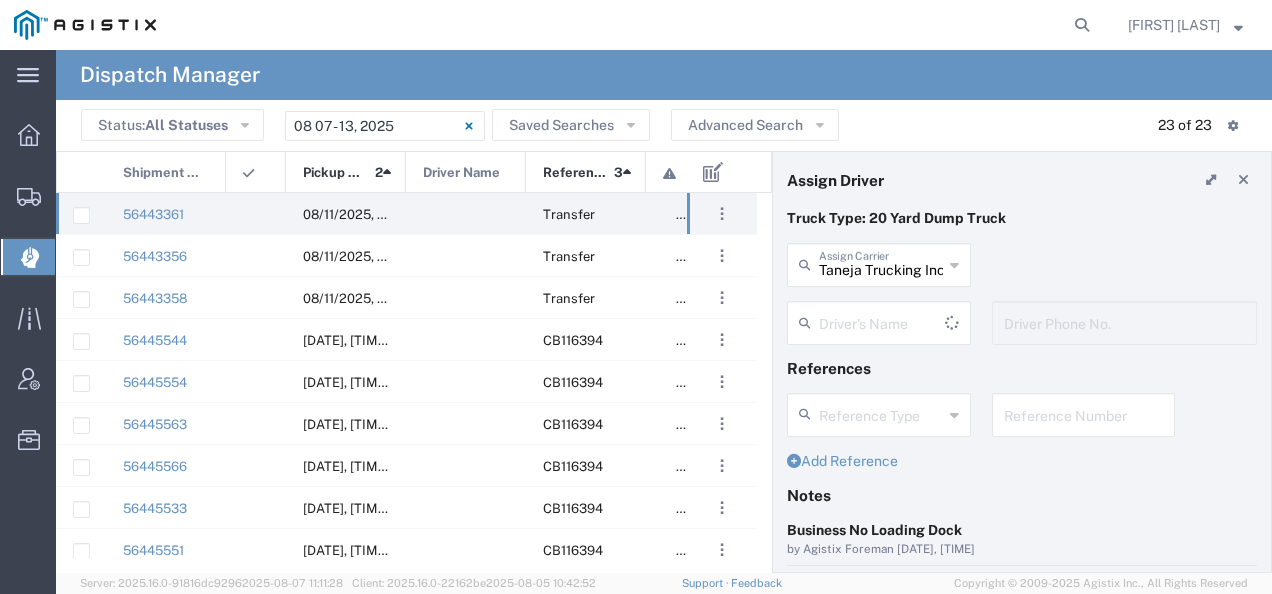click at bounding box center [882, 321] 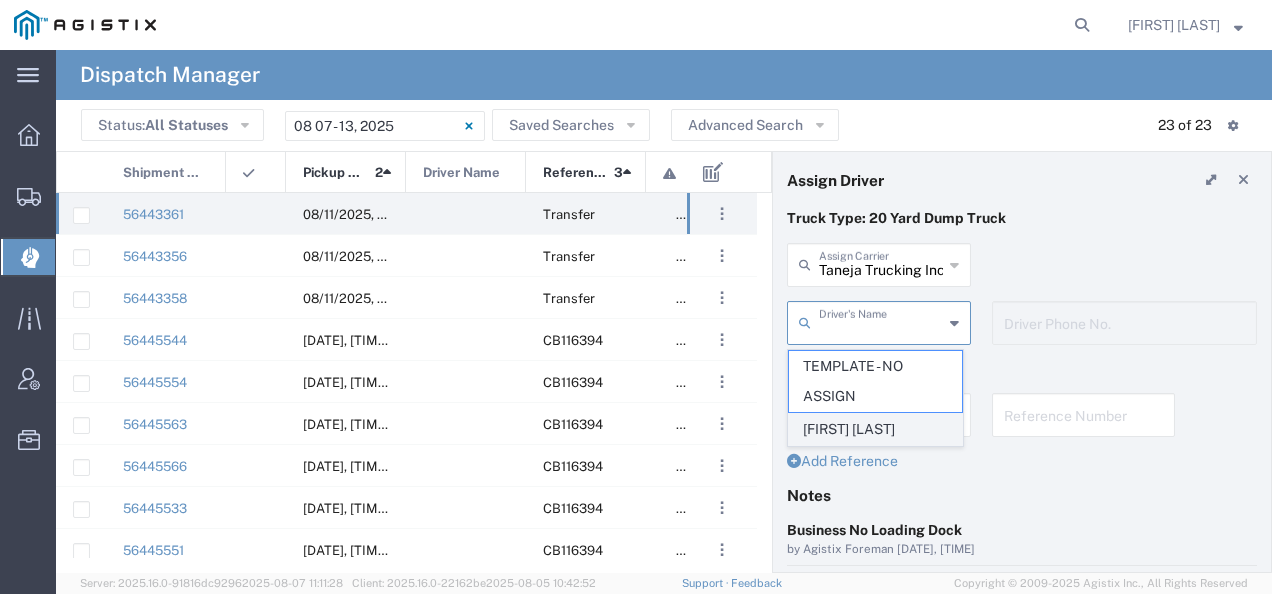 click on "[FIRST] [LAST]" 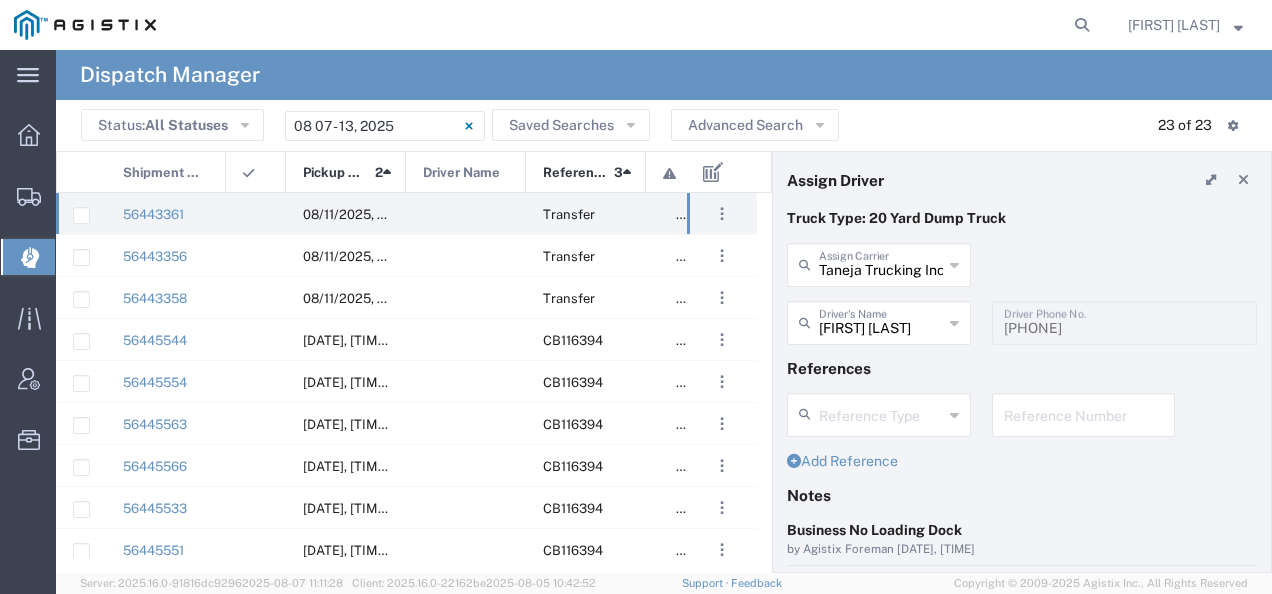 scroll, scrollTop: 200, scrollLeft: 0, axis: vertical 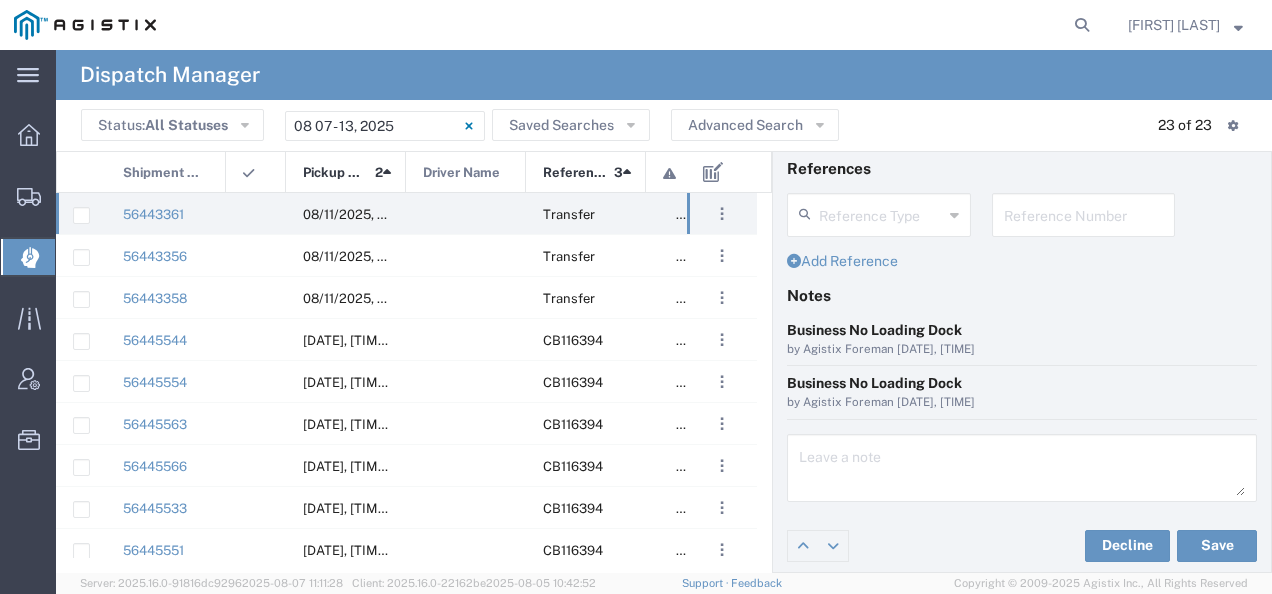 click on "Decline Save" 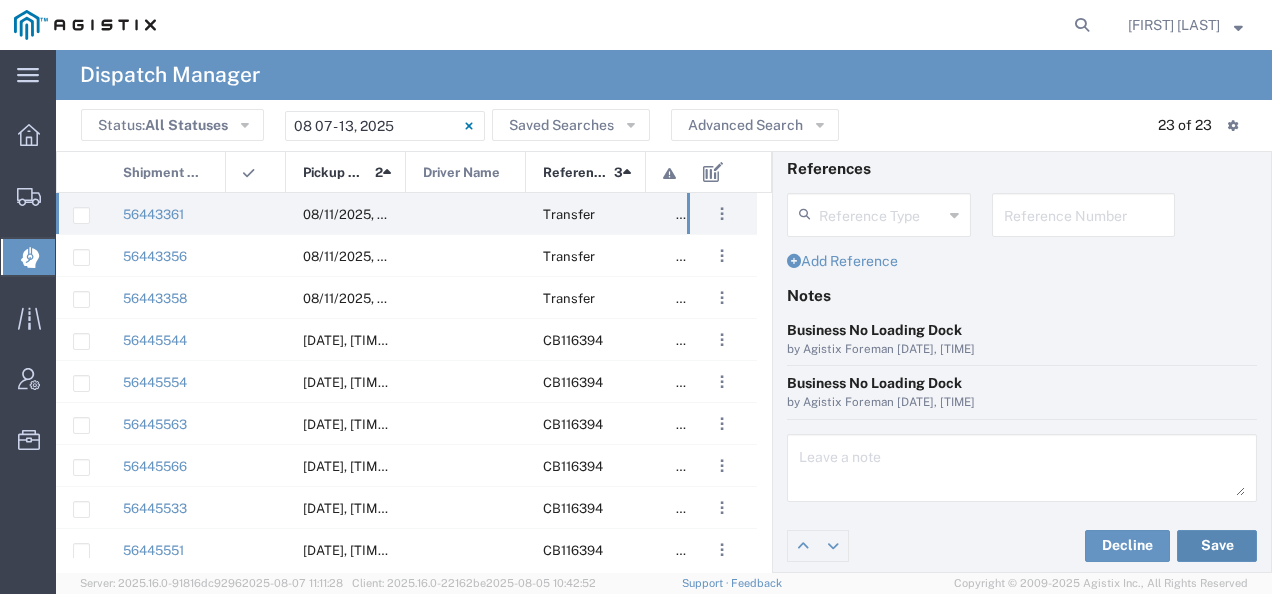 click on "Save" 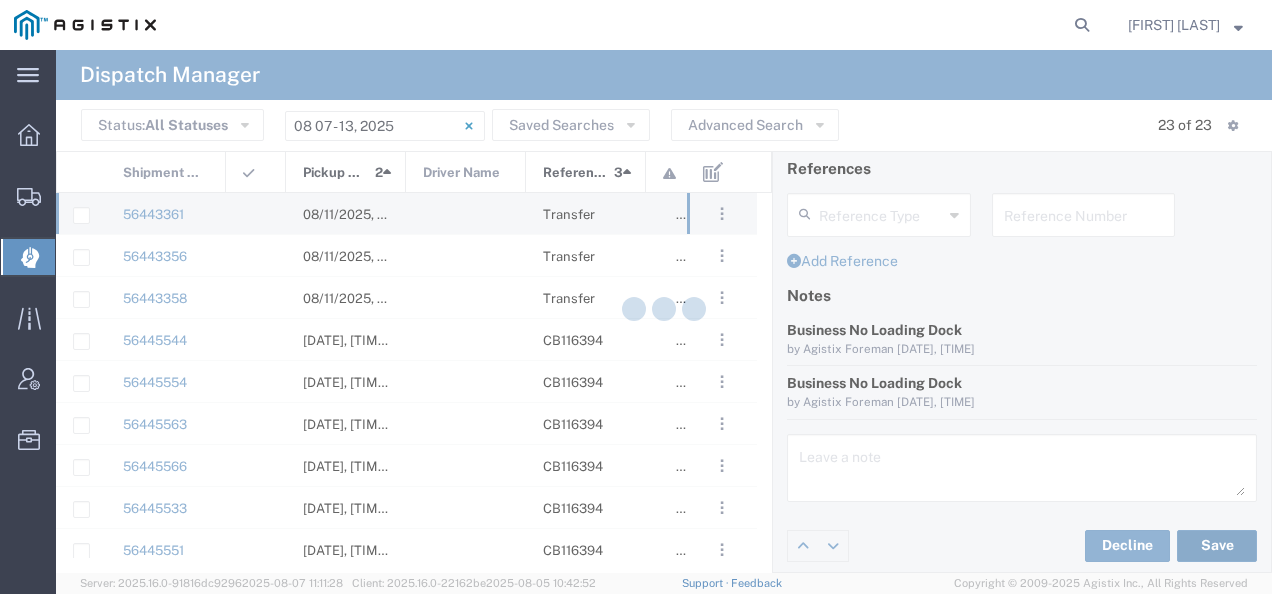 type on "[FIRST] [LAST]" 